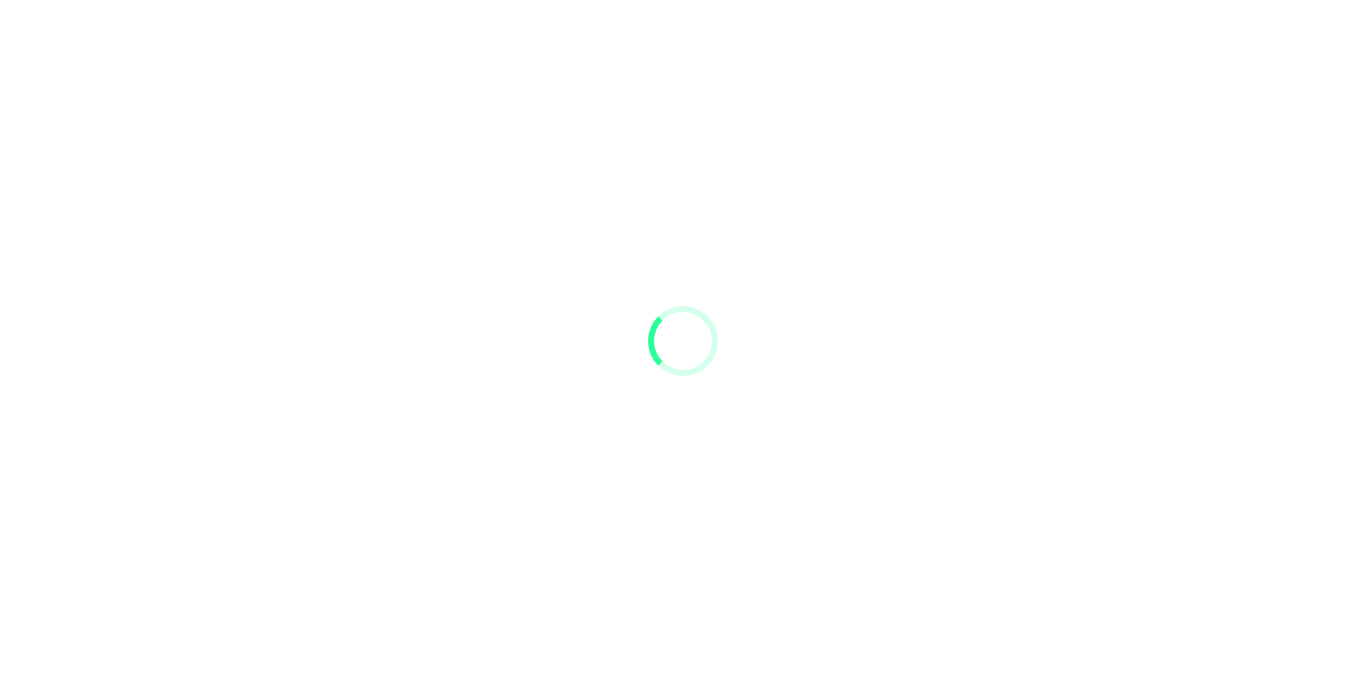 scroll, scrollTop: 0, scrollLeft: 0, axis: both 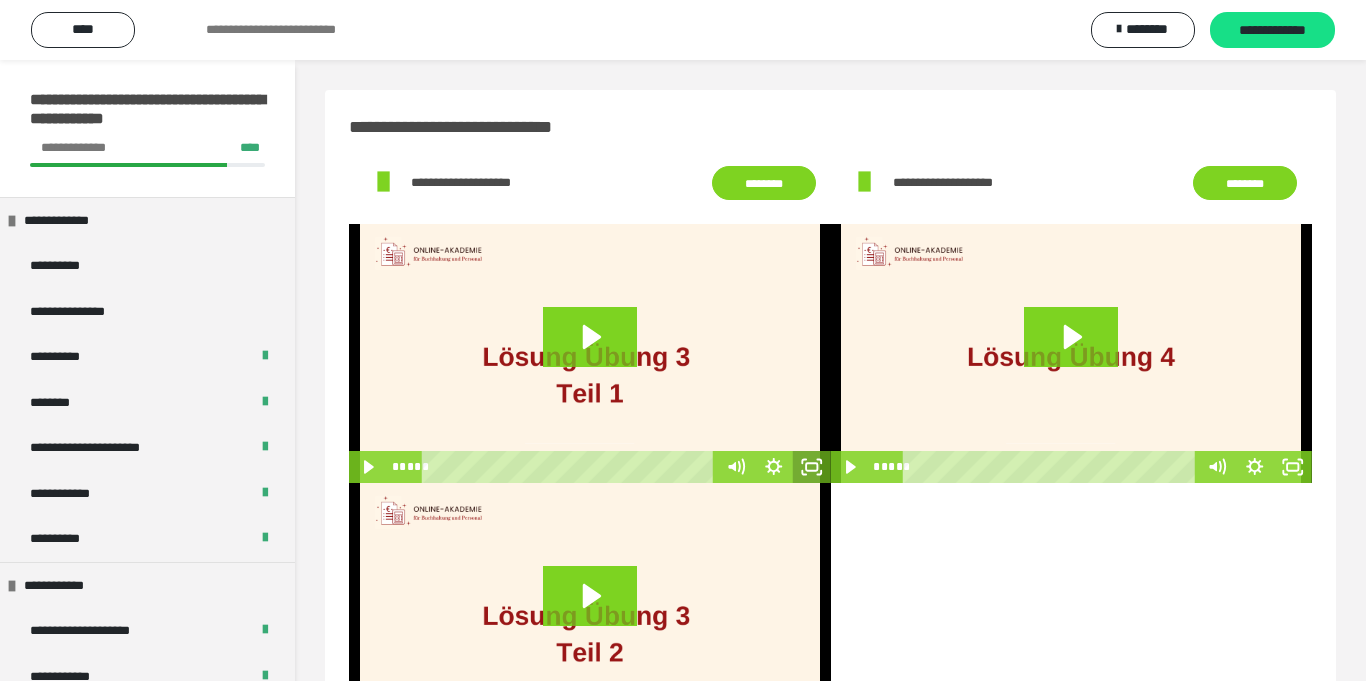 click 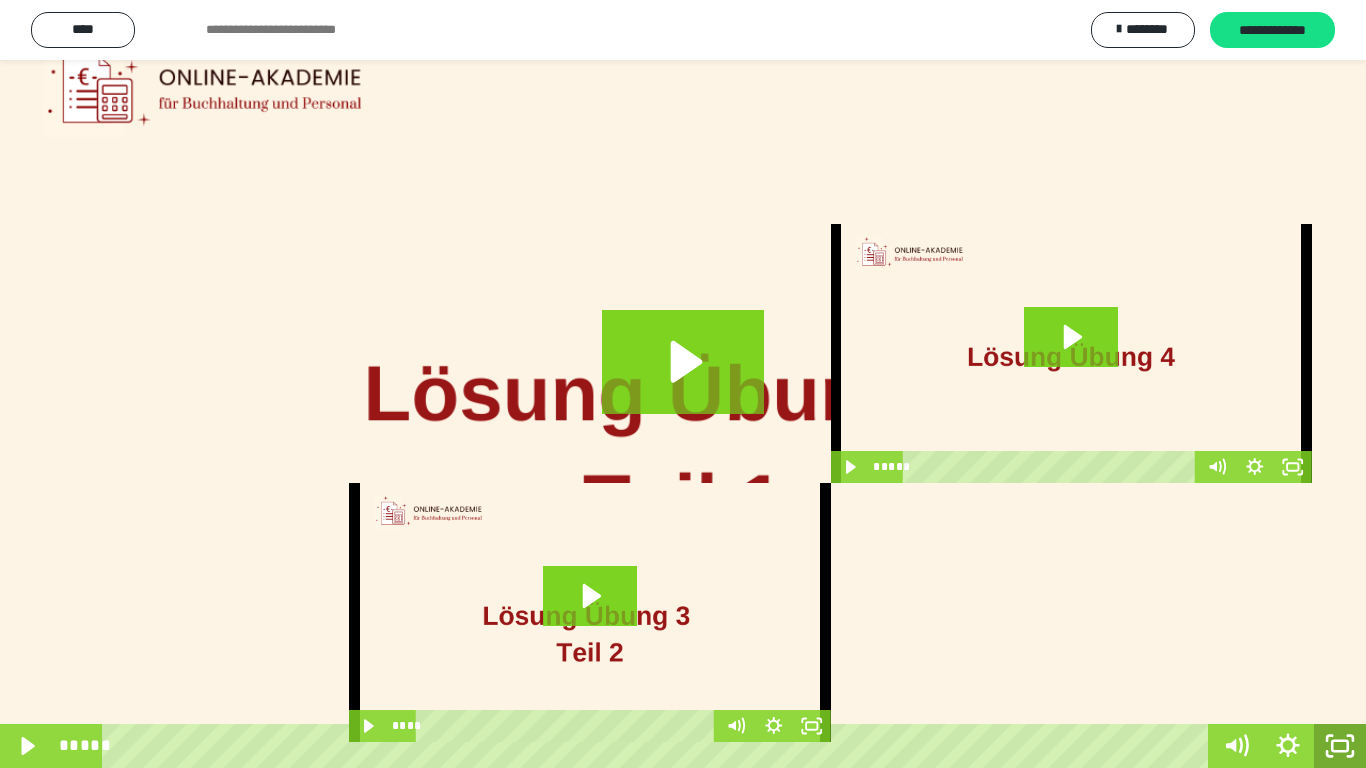 click 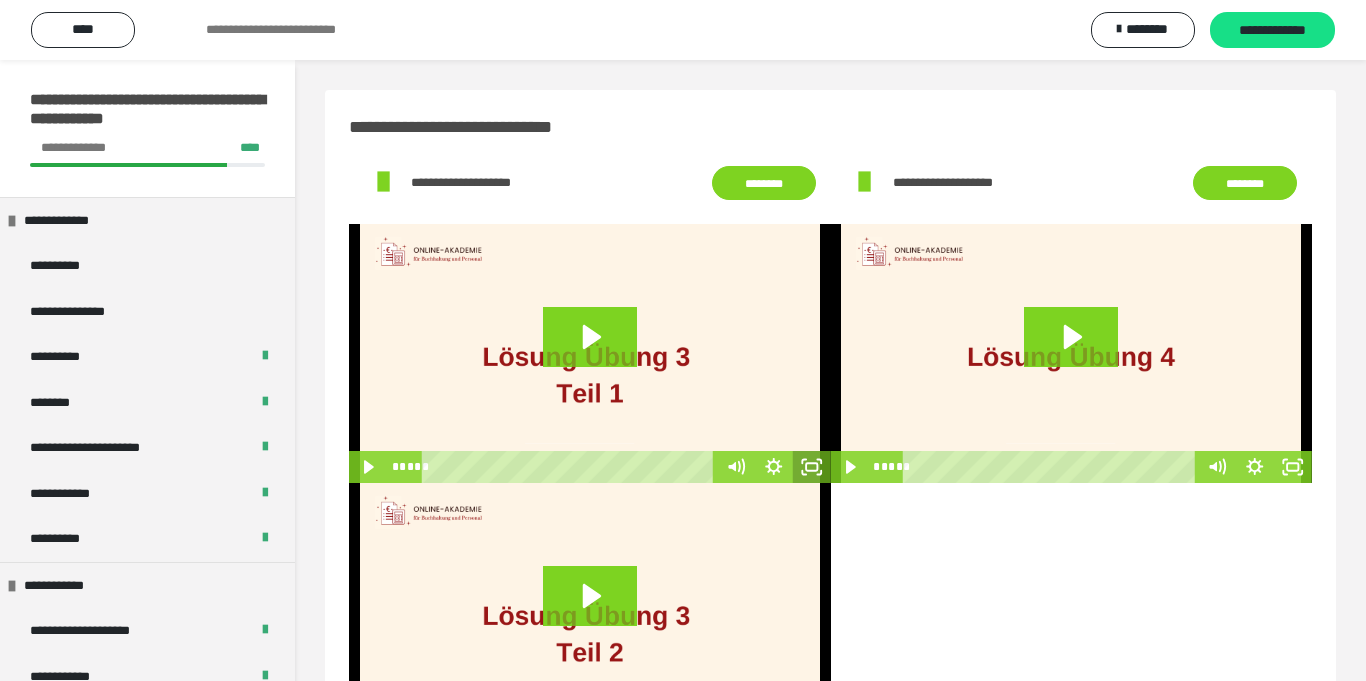 click 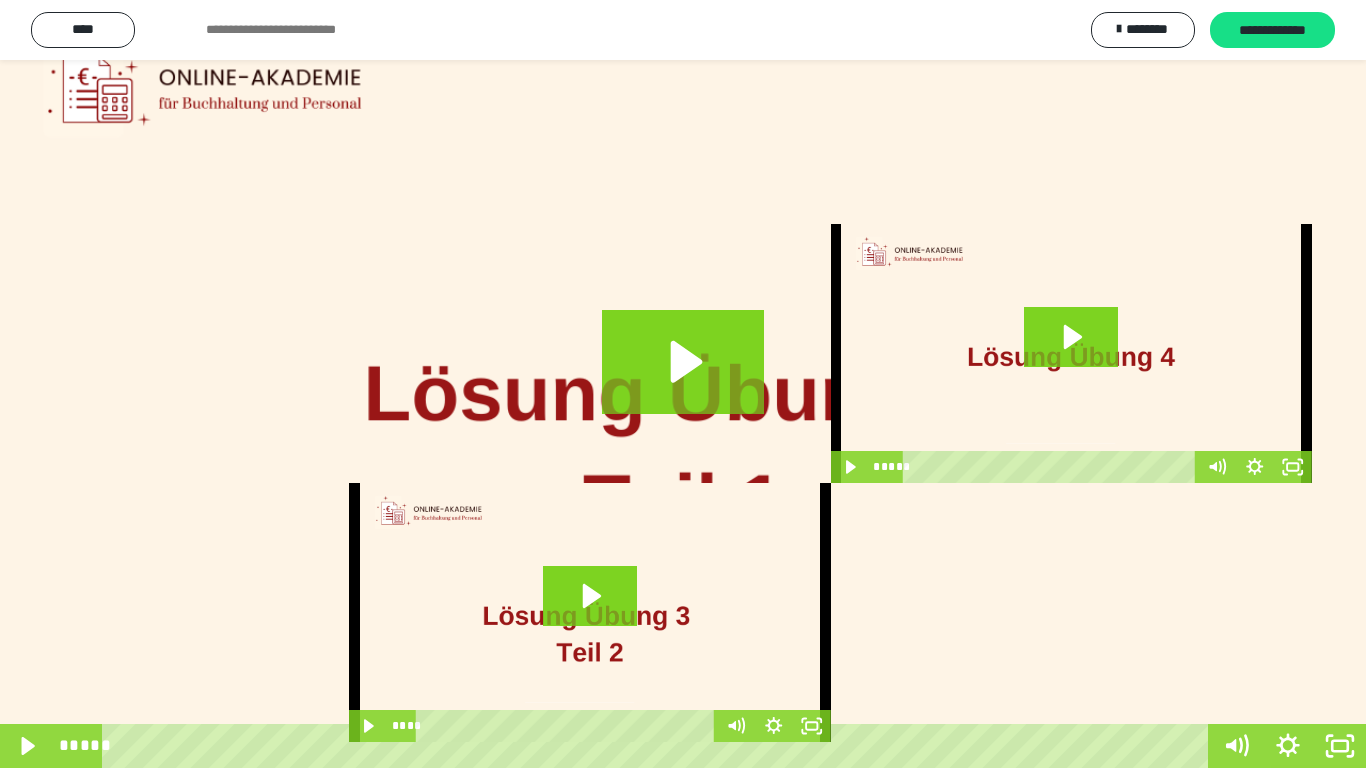 click at bounding box center (683, 384) 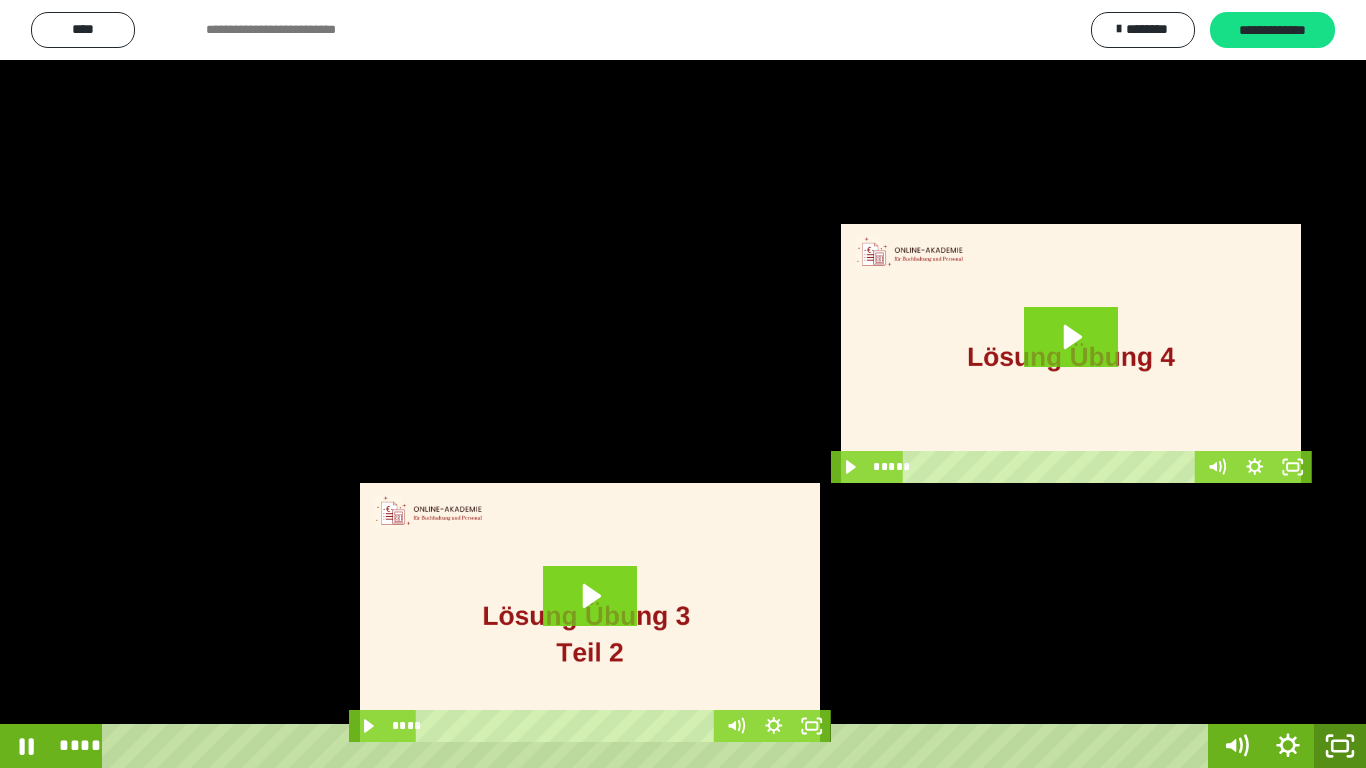 click 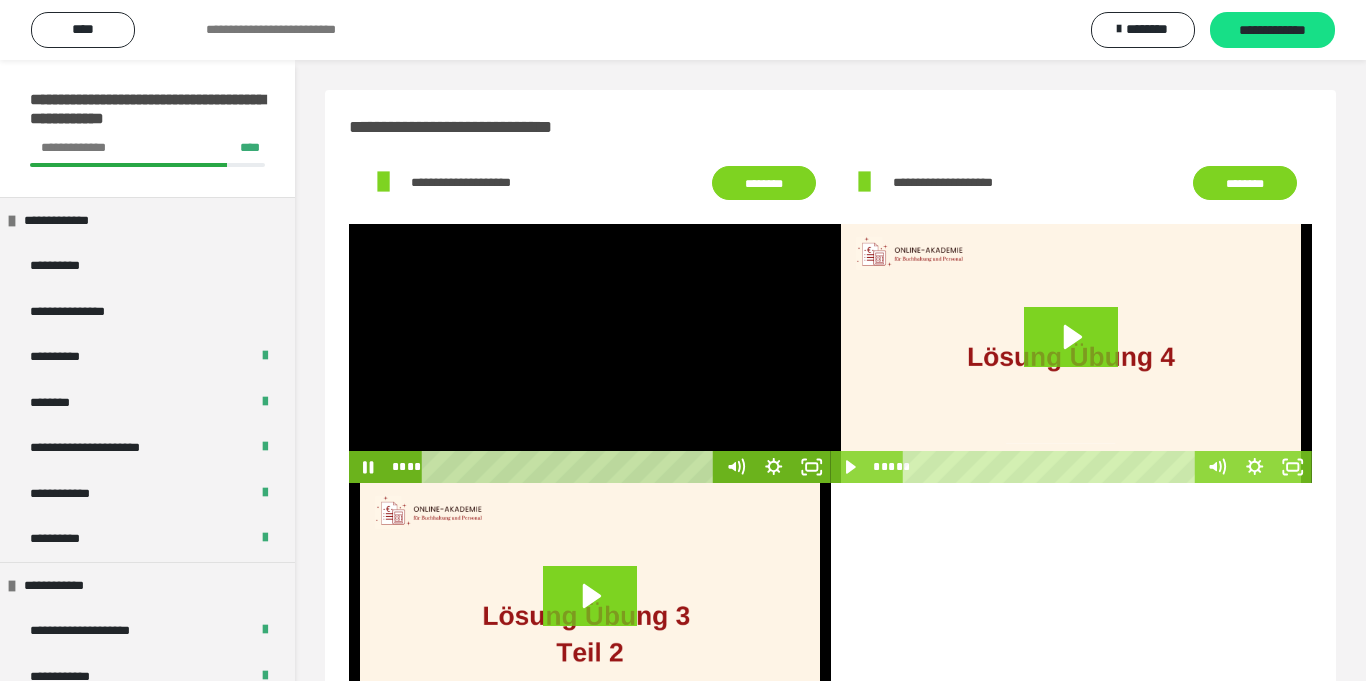 click at bounding box center (590, 353) 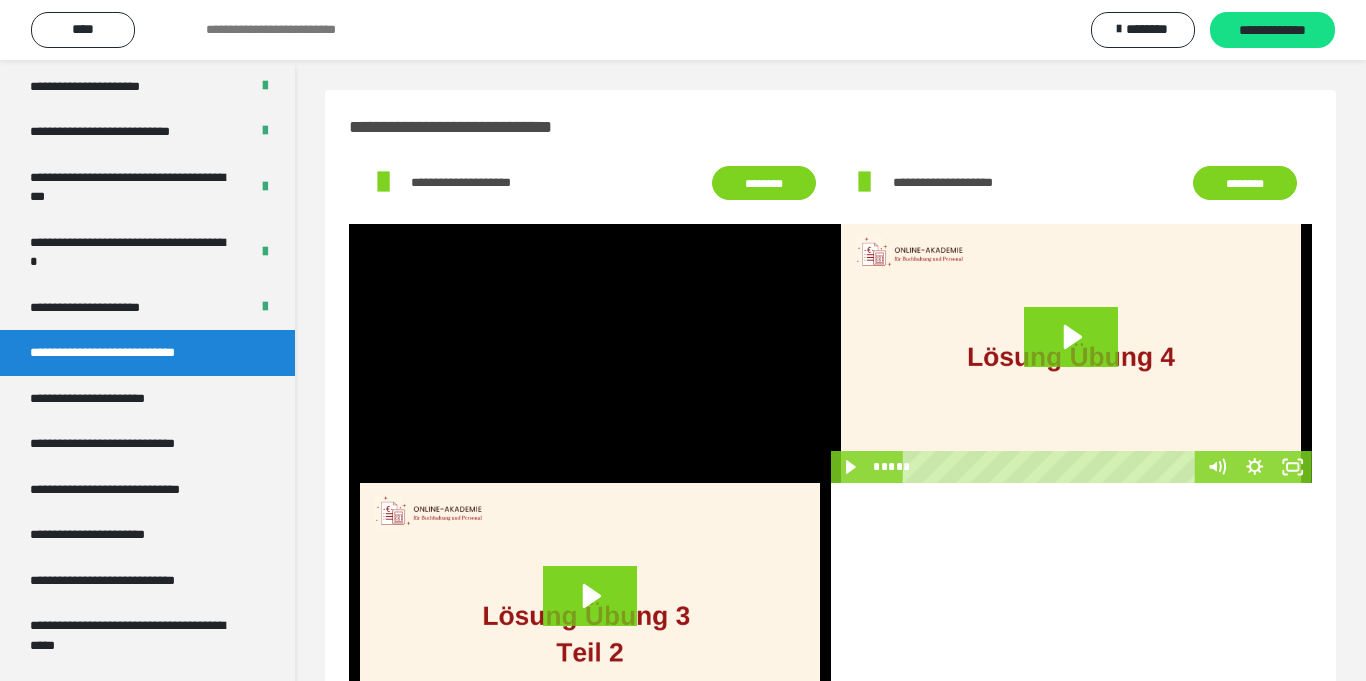 scroll, scrollTop: 3434, scrollLeft: 0, axis: vertical 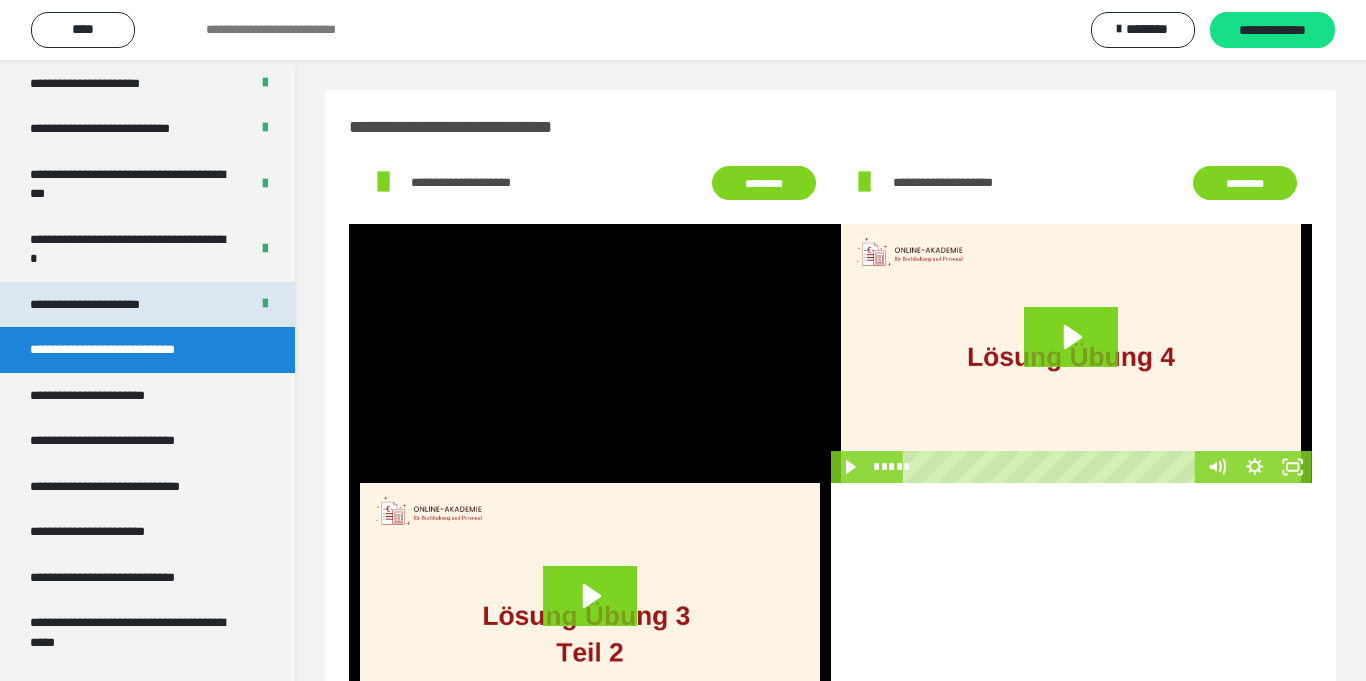 click on "**********" at bounding box center (109, 305) 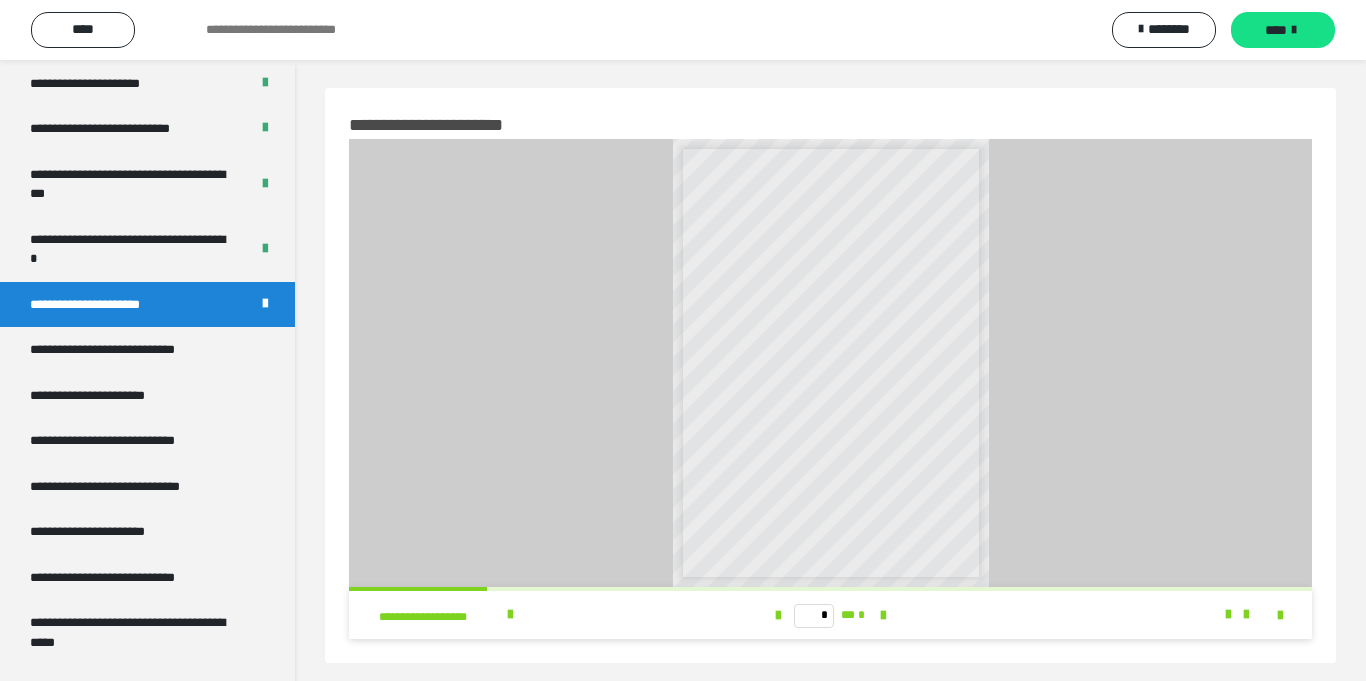 scroll, scrollTop: 0, scrollLeft: 0, axis: both 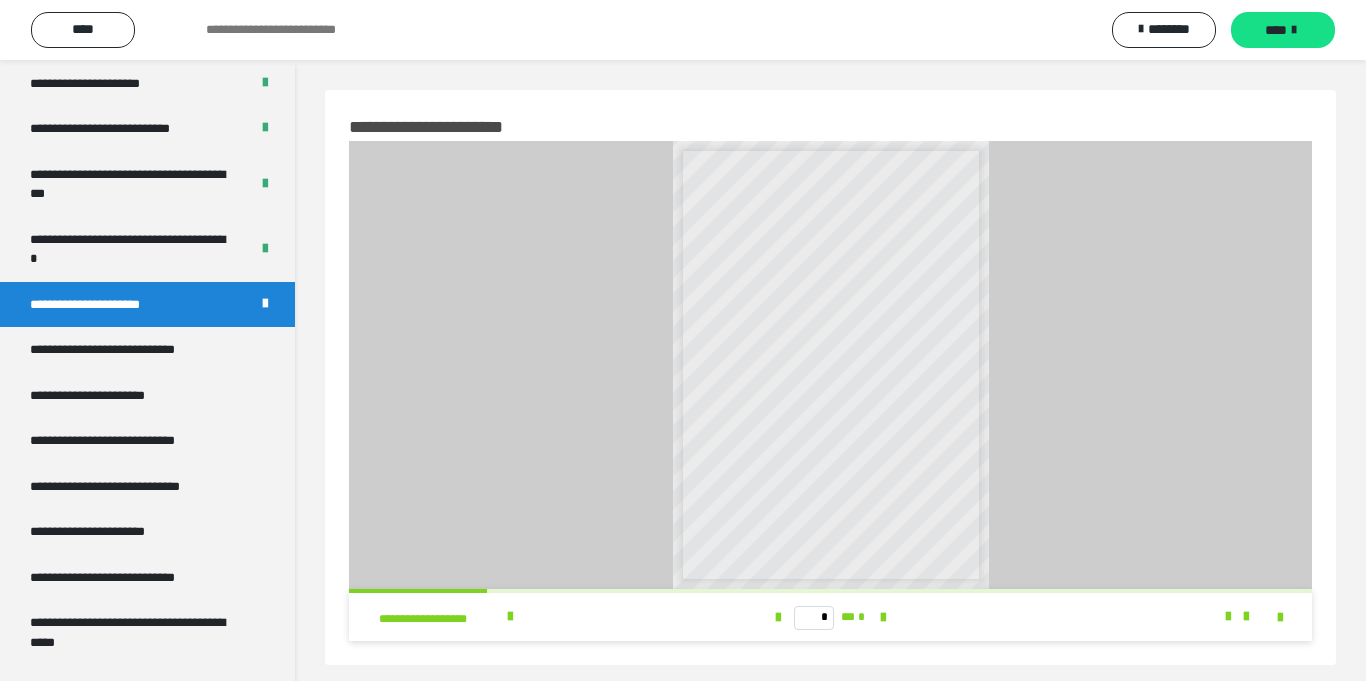 click on "**********" at bounding box center (109, 305) 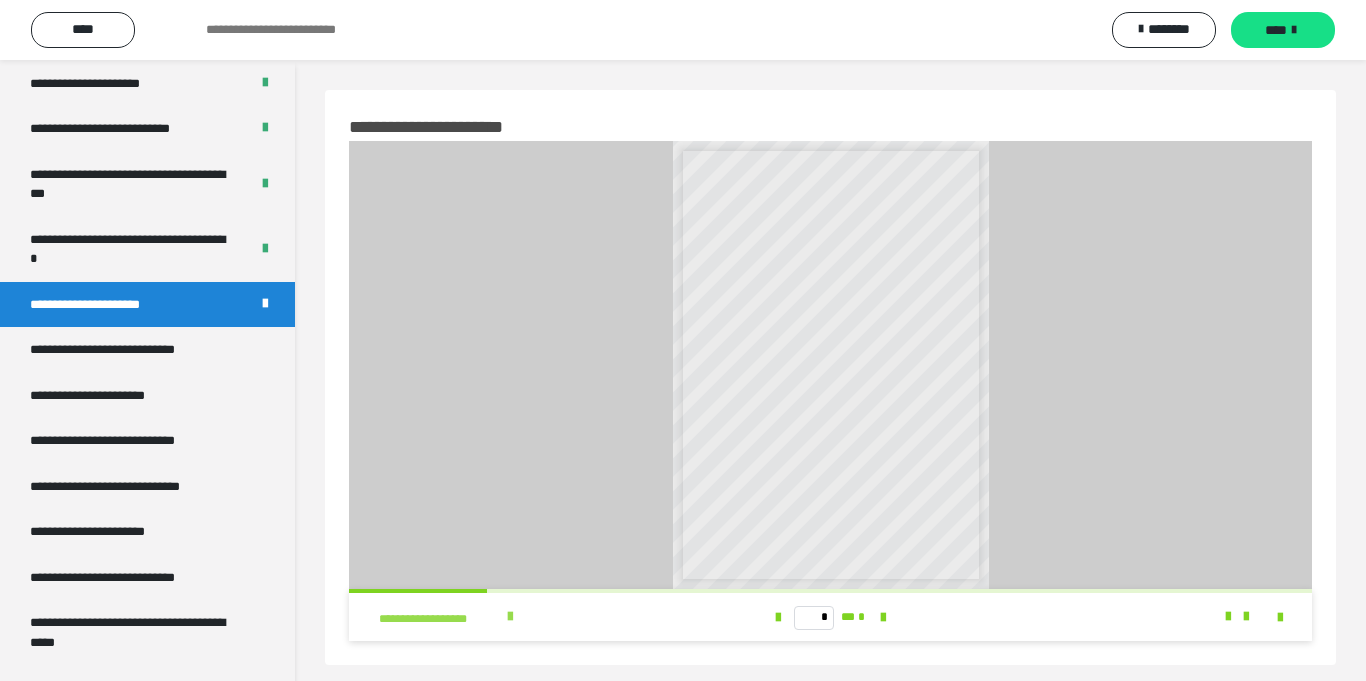 click at bounding box center [510, 617] 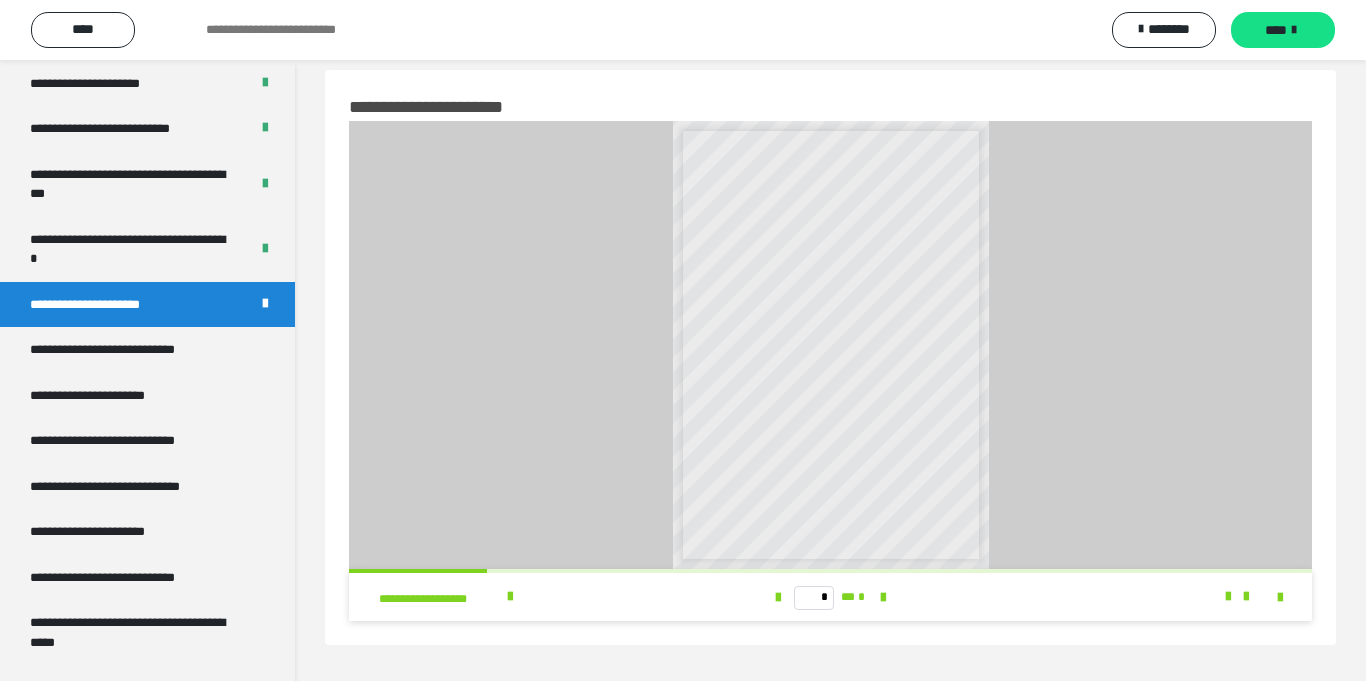 scroll, scrollTop: 0, scrollLeft: 0, axis: both 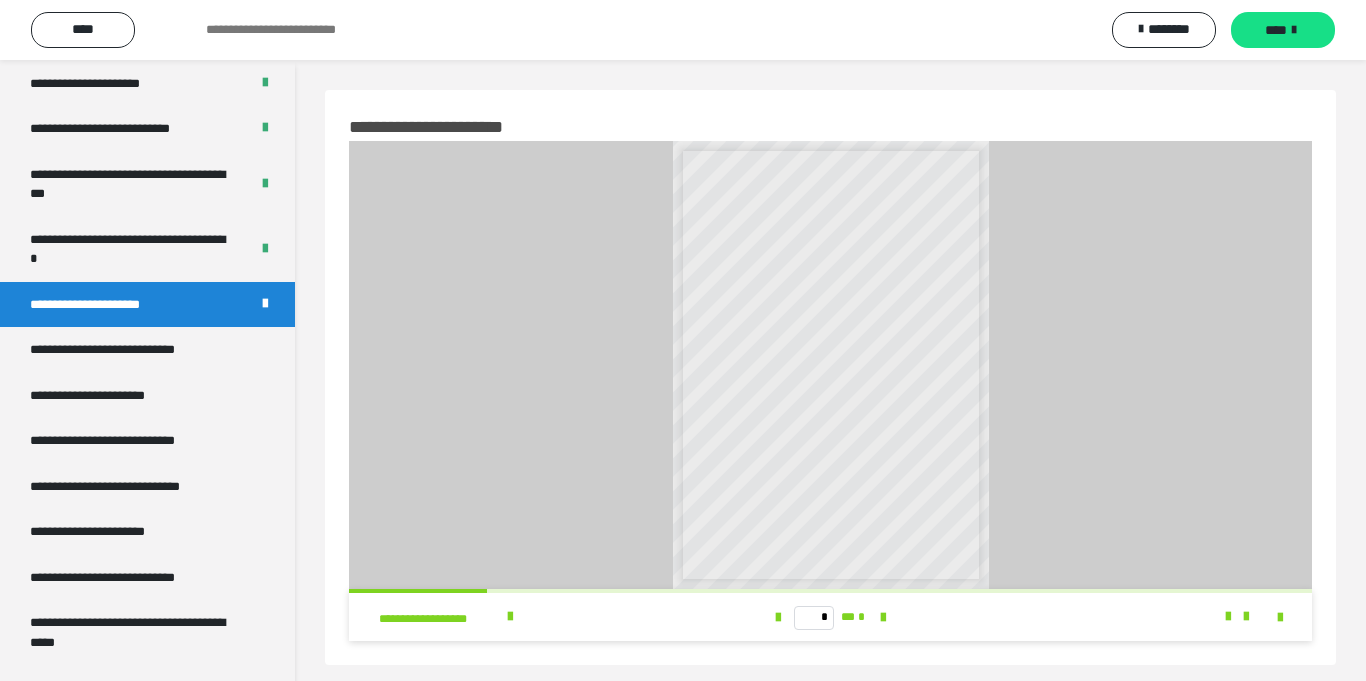 click on "**********" at bounding box center [109, 305] 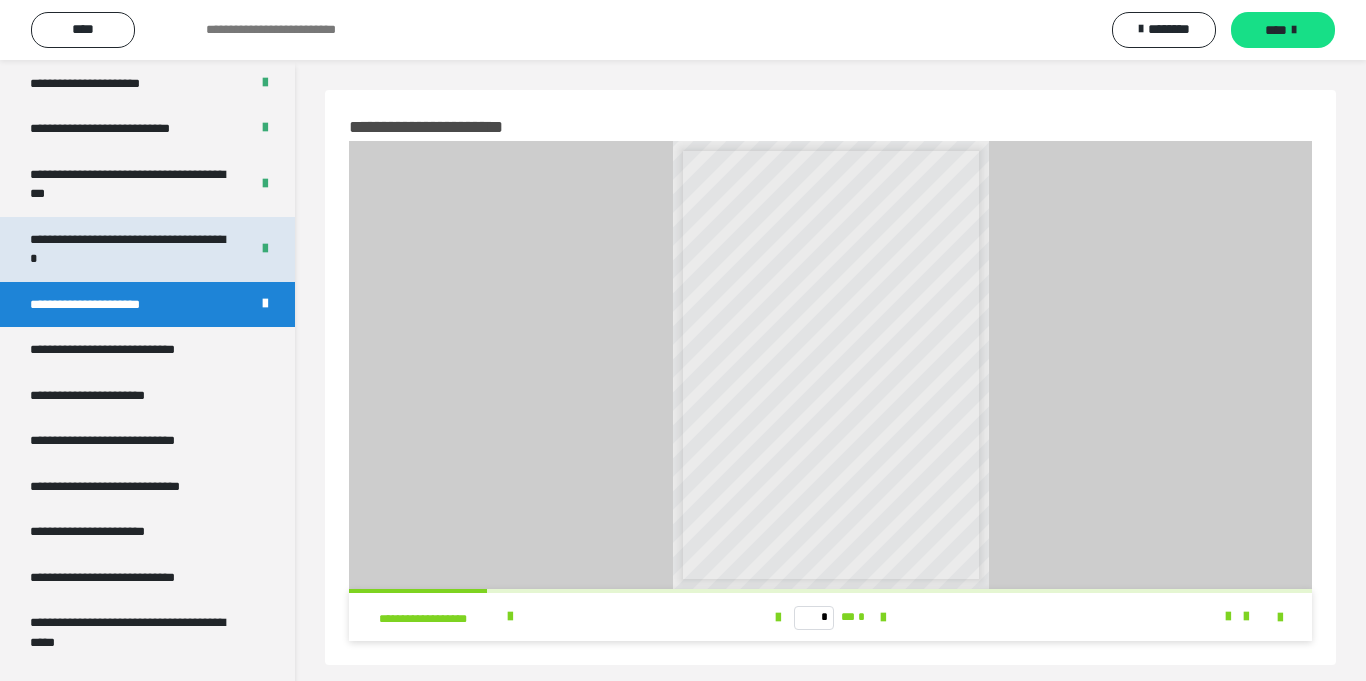 click on "**********" at bounding box center [131, 249] 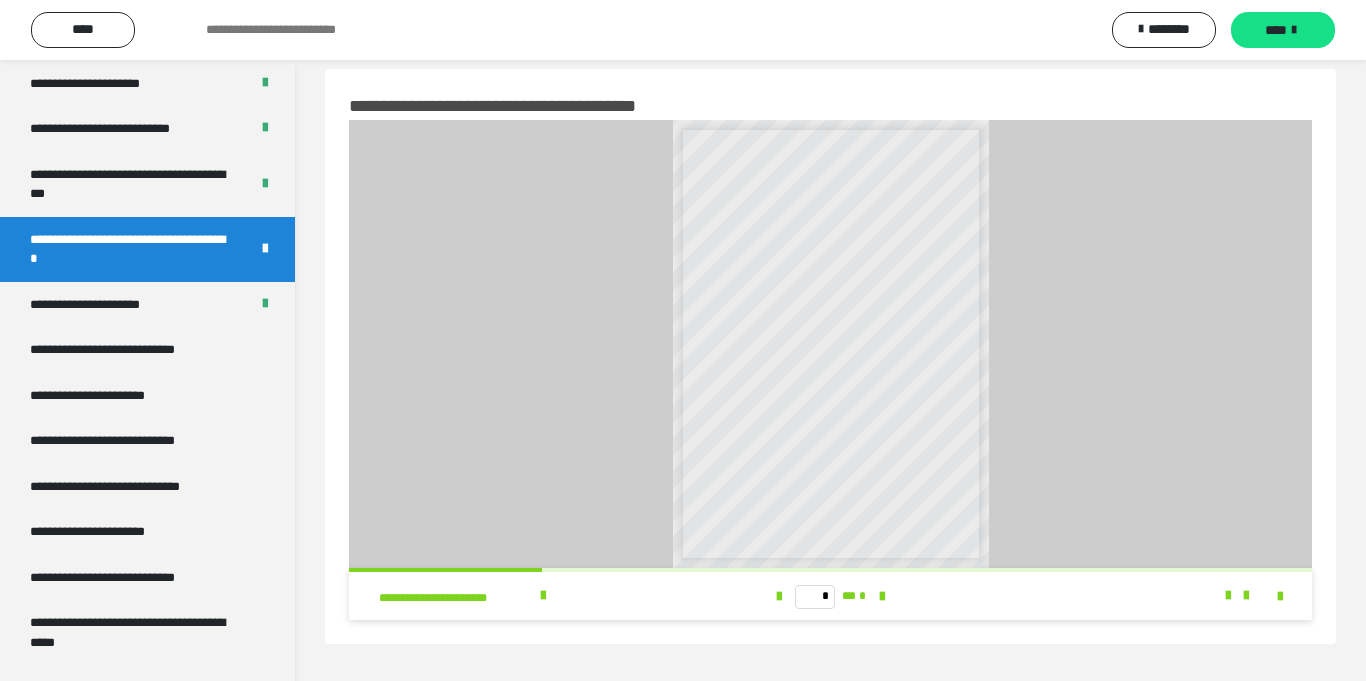 scroll, scrollTop: 60, scrollLeft: 0, axis: vertical 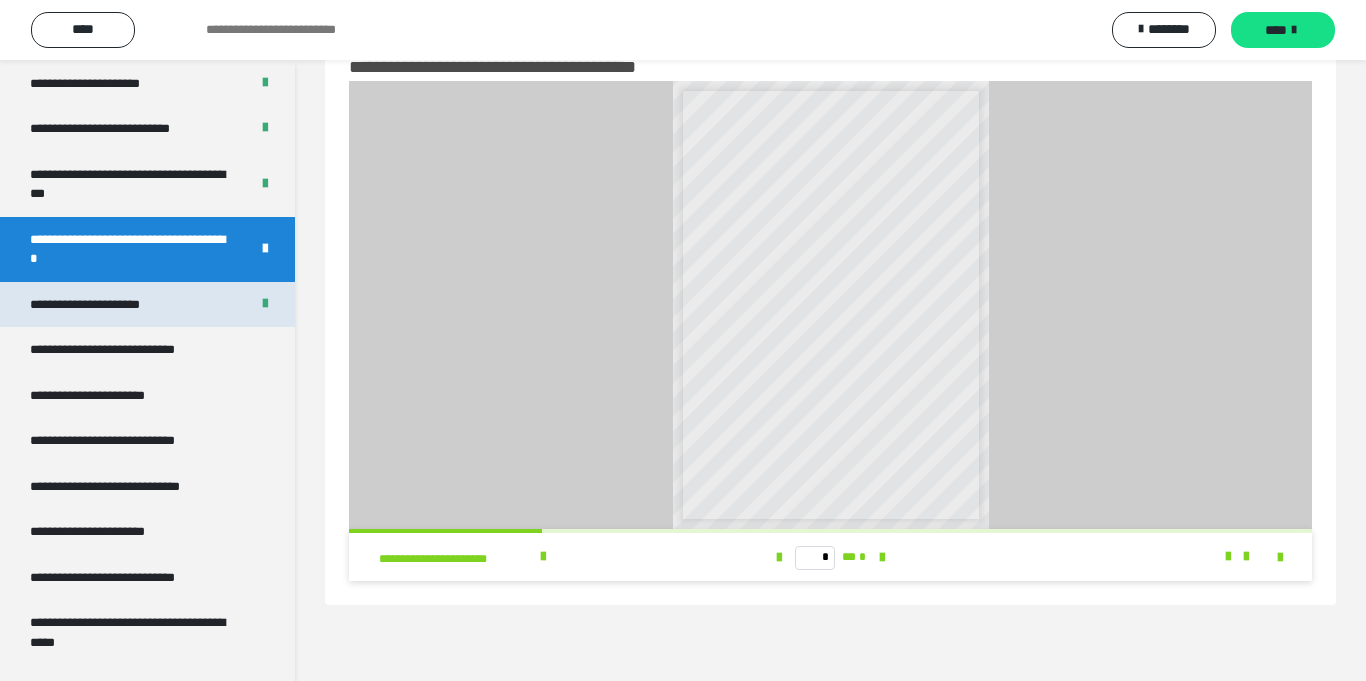 click on "**********" at bounding box center [109, 305] 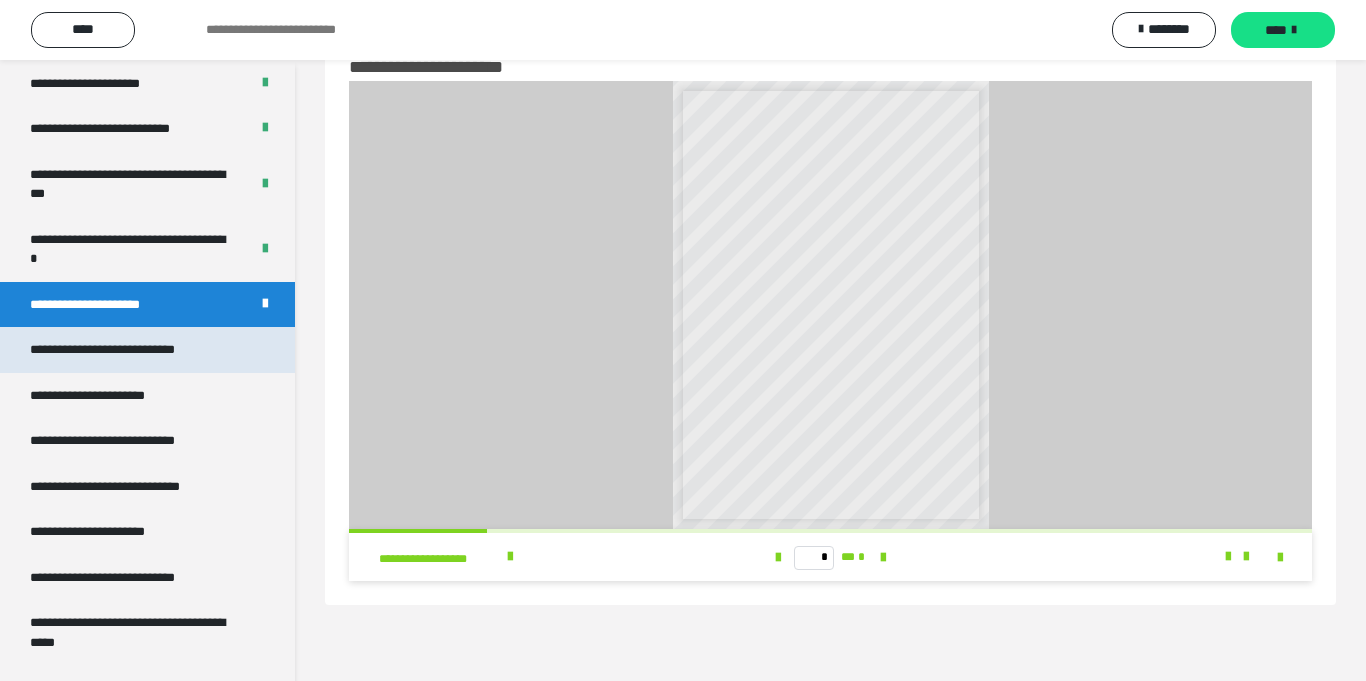 click on "**********" at bounding box center (135, 350) 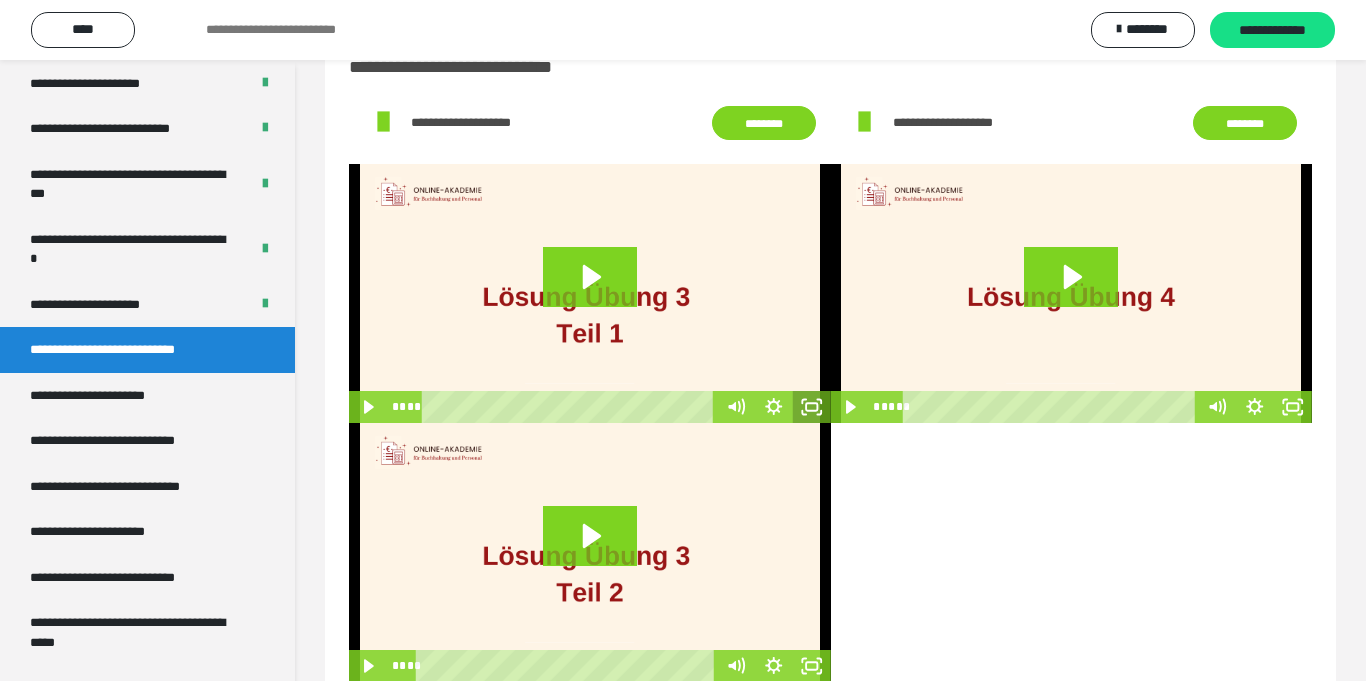 click 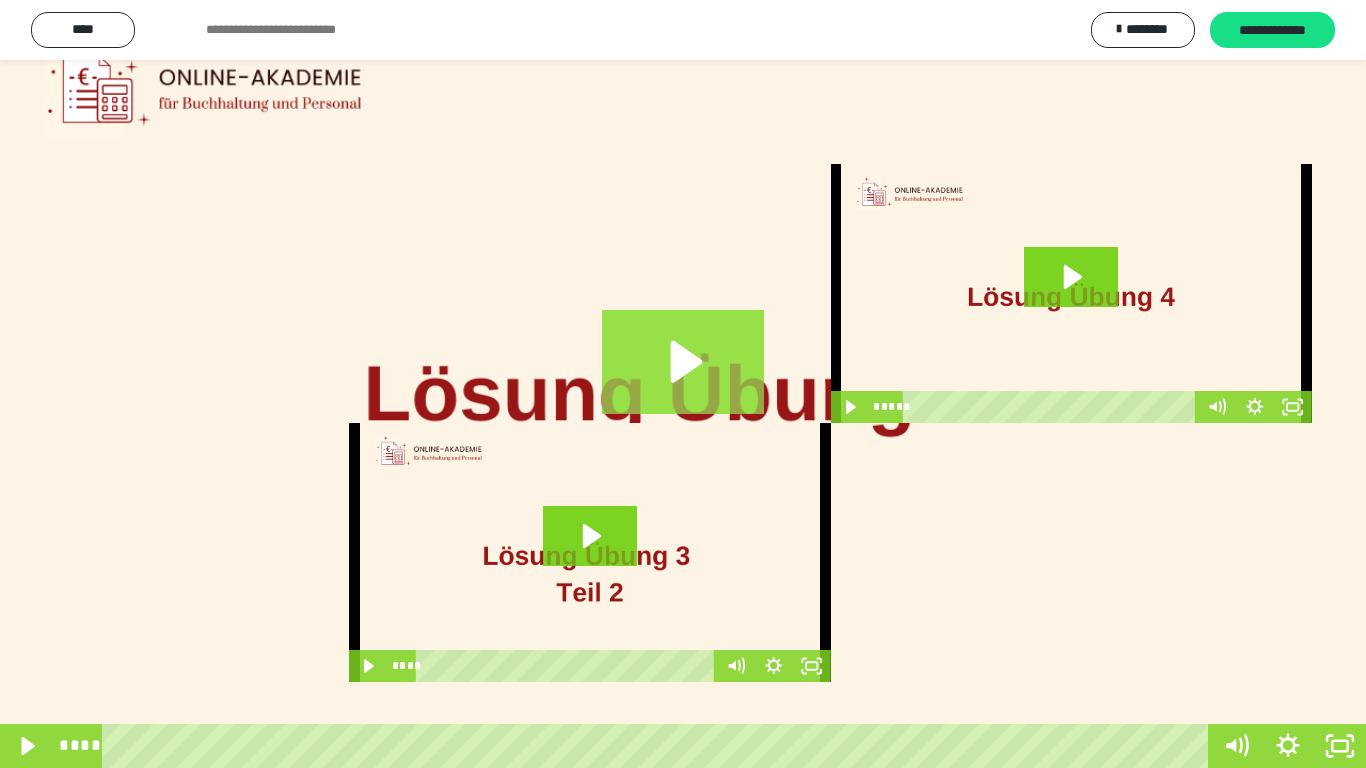 click 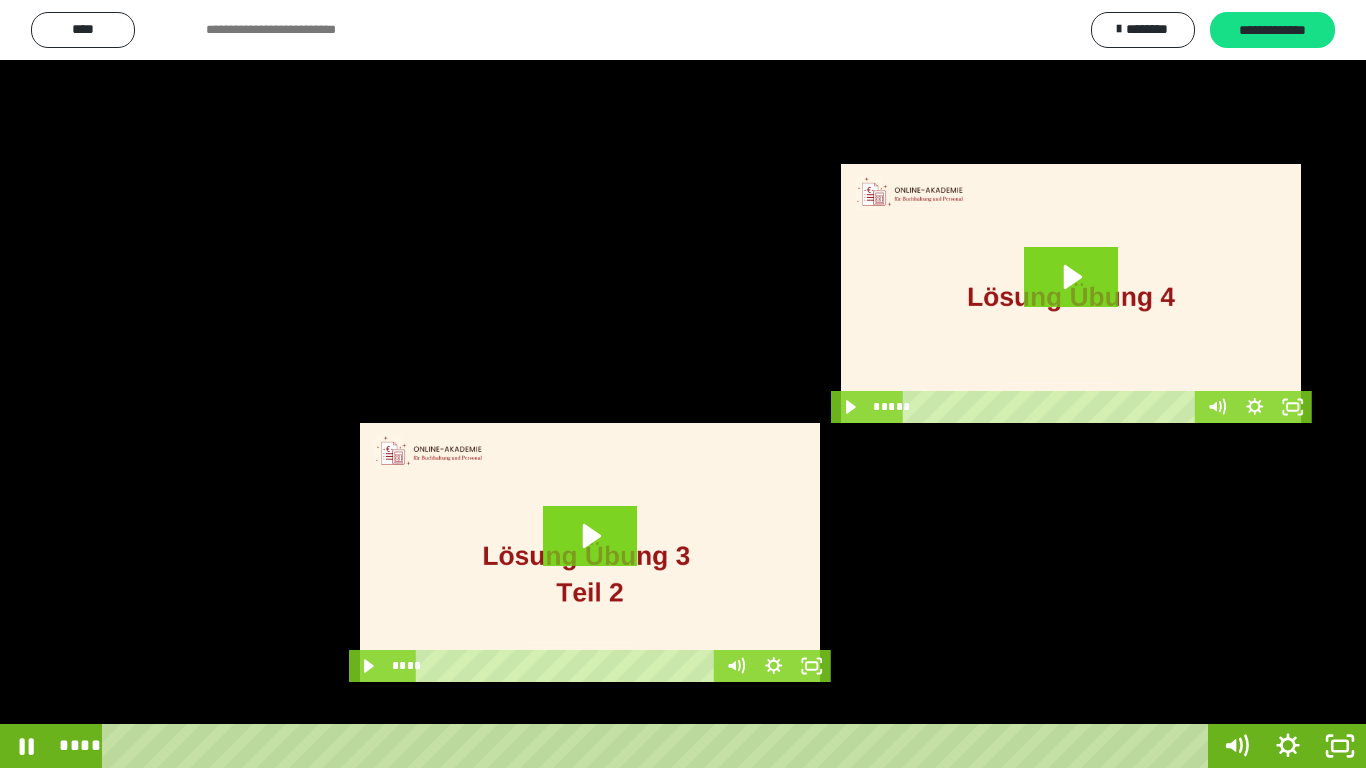 click at bounding box center (683, 384) 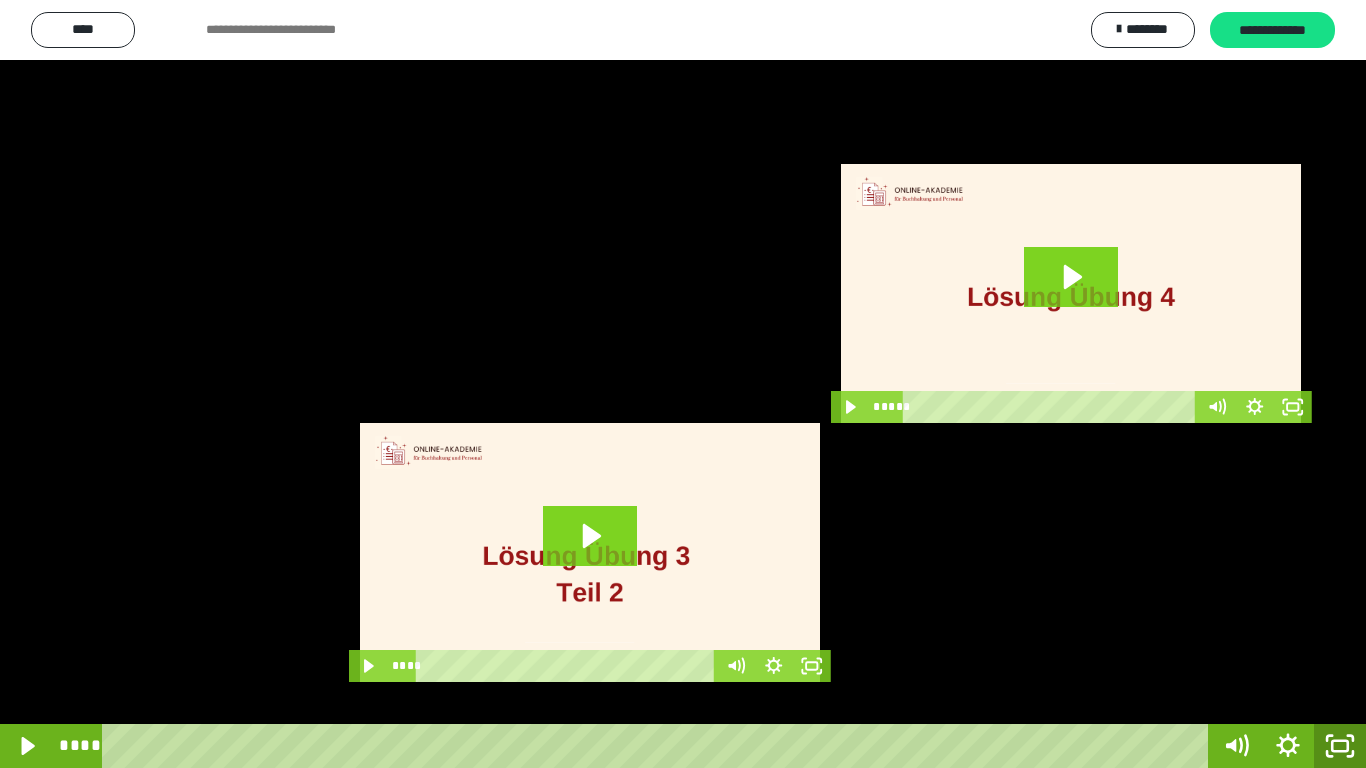 click 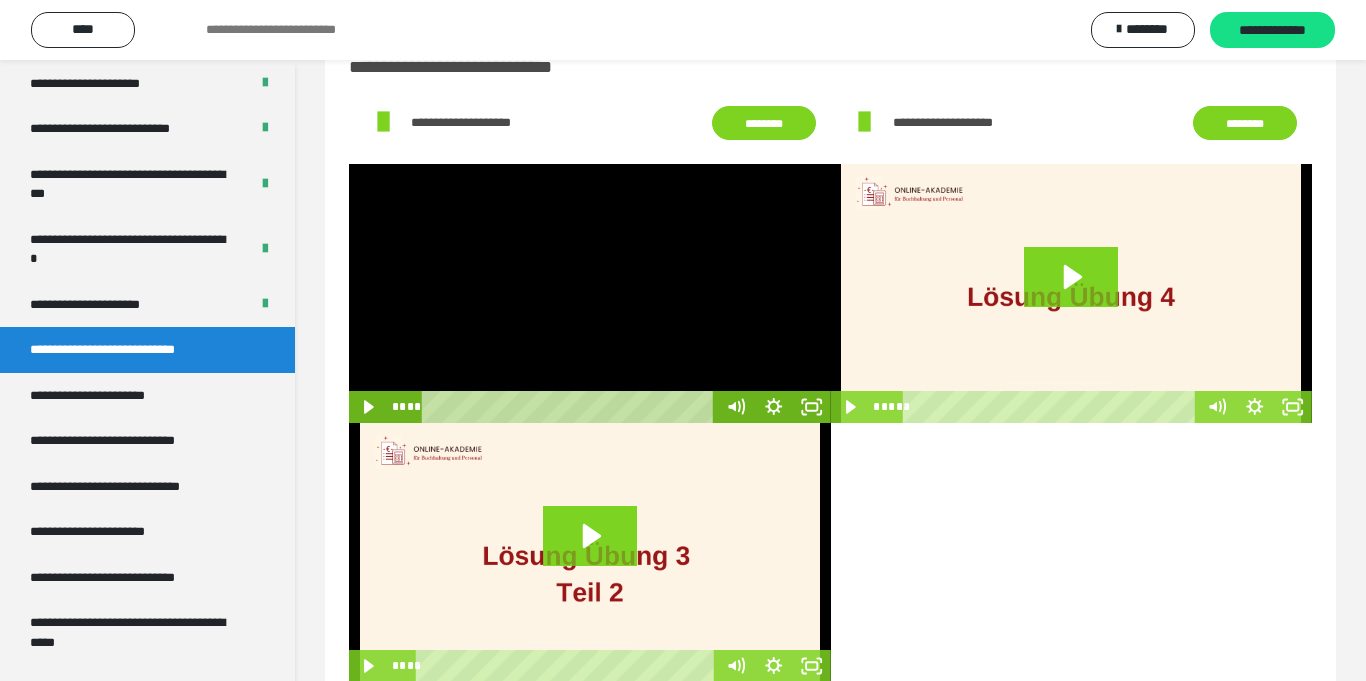 click at bounding box center [590, 293] 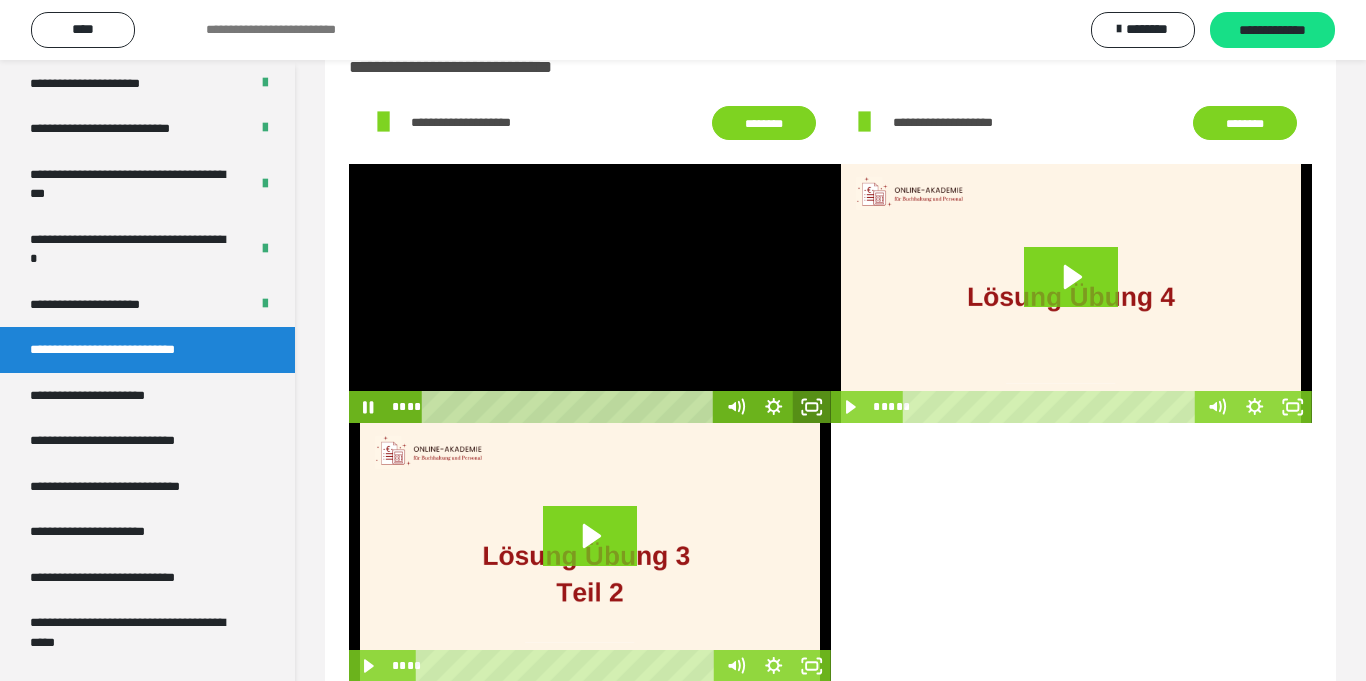 click 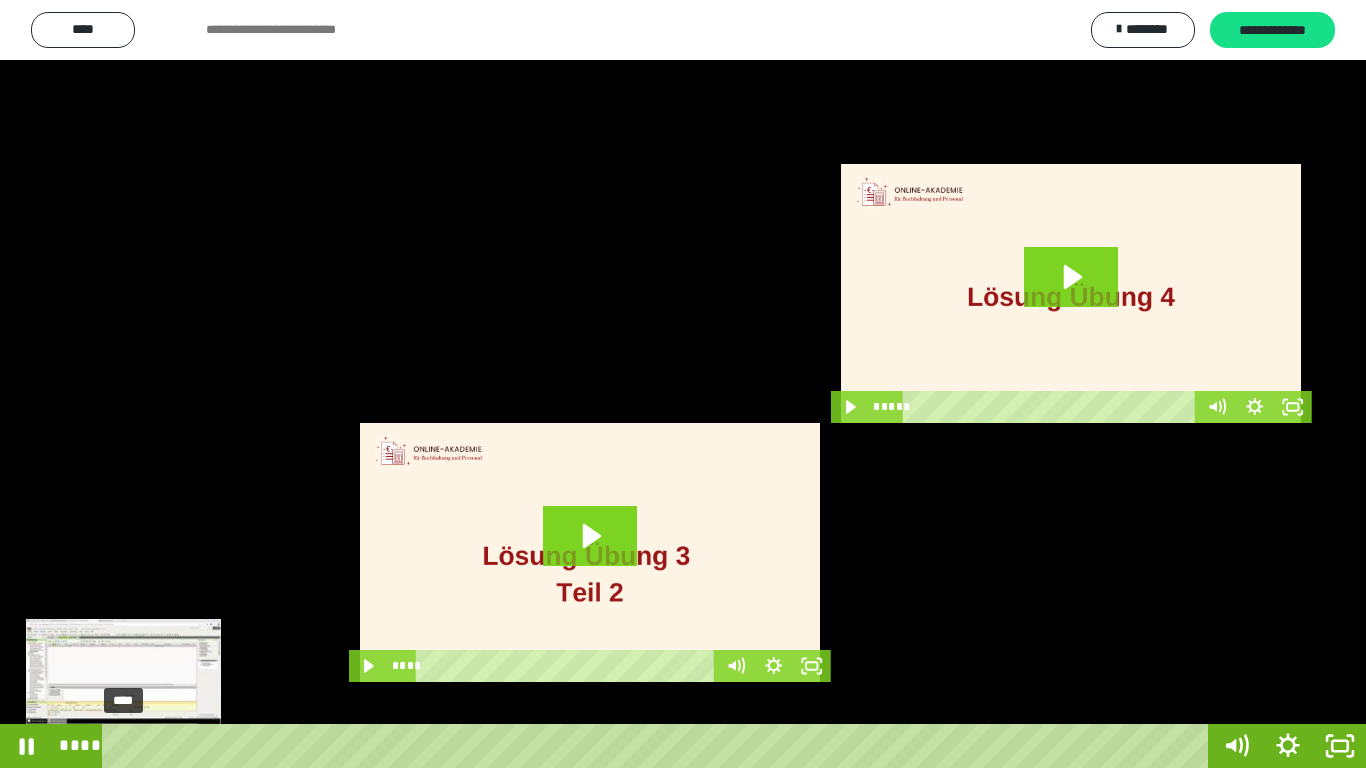 click on "****" at bounding box center [659, 746] 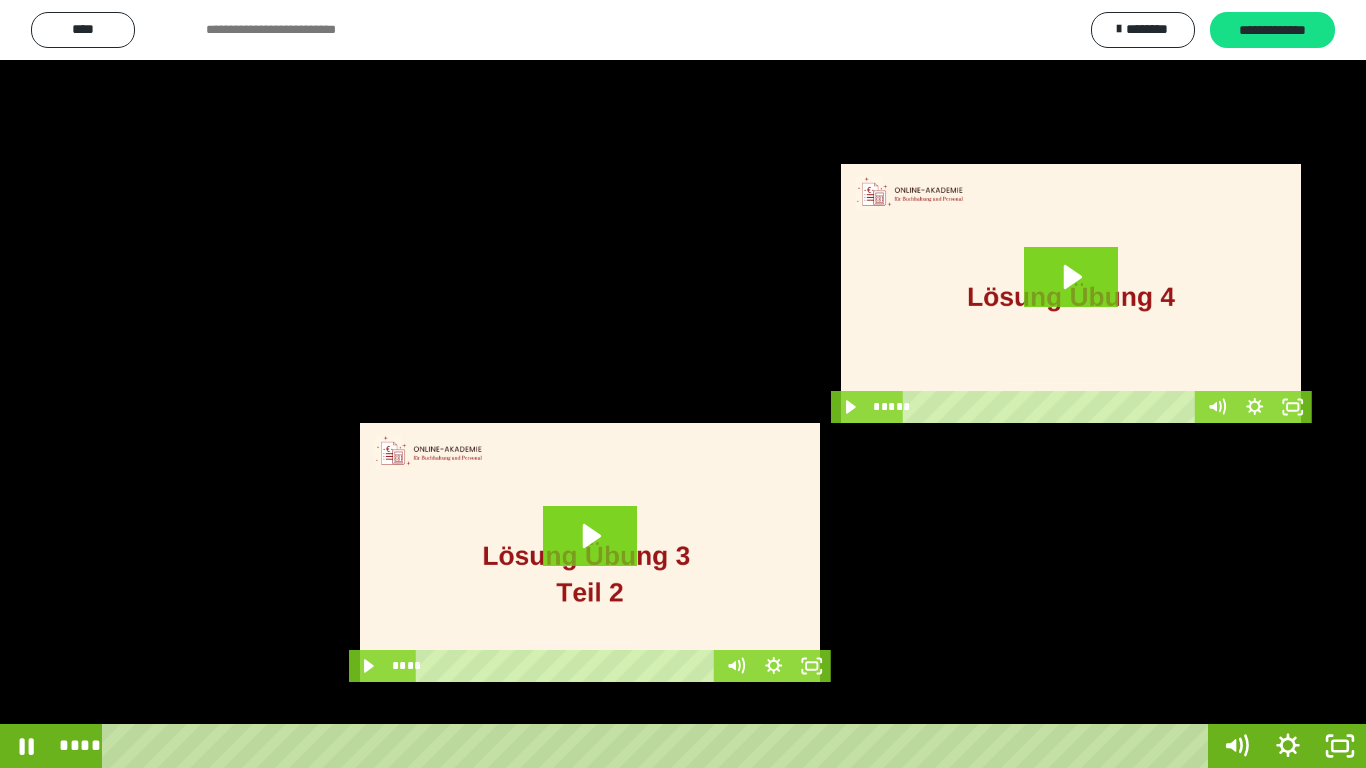 click at bounding box center (683, 384) 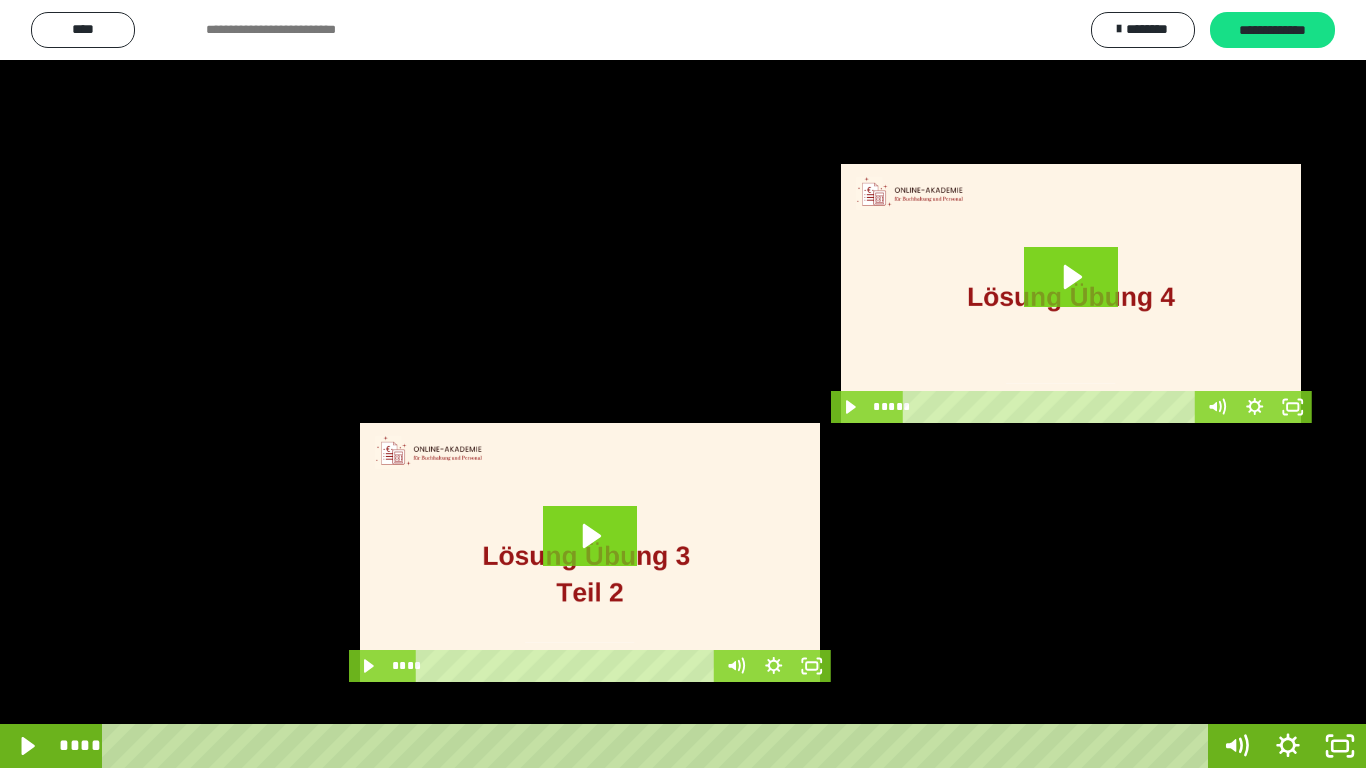 click at bounding box center (683, 384) 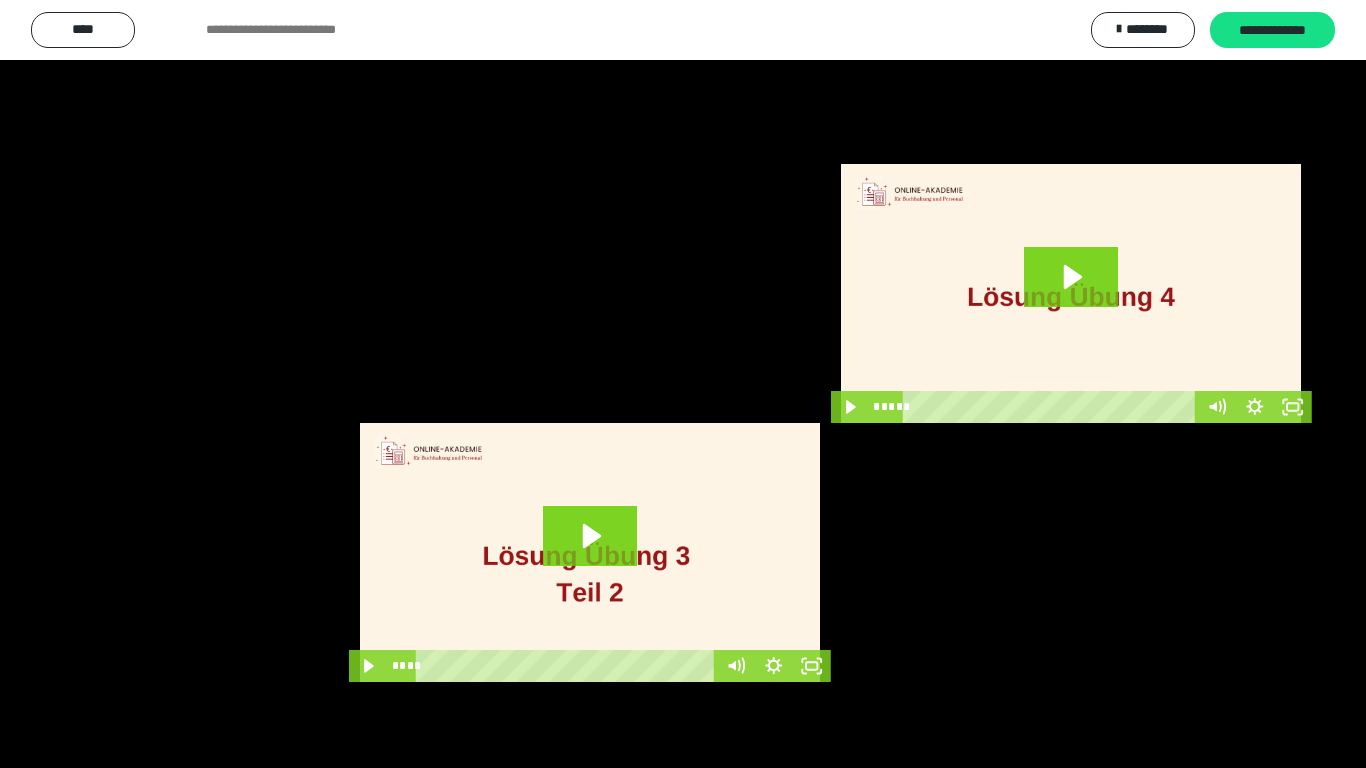 click at bounding box center (683, 384) 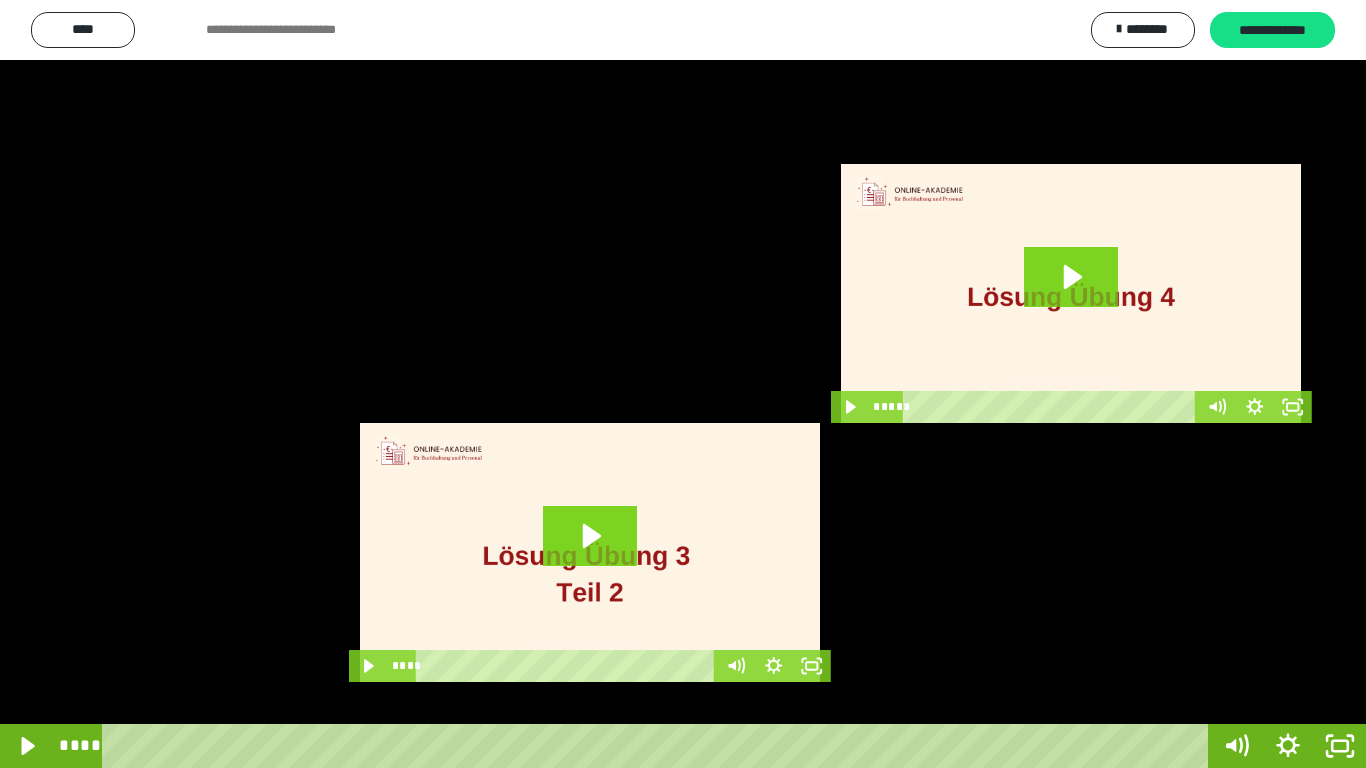 click at bounding box center (683, 384) 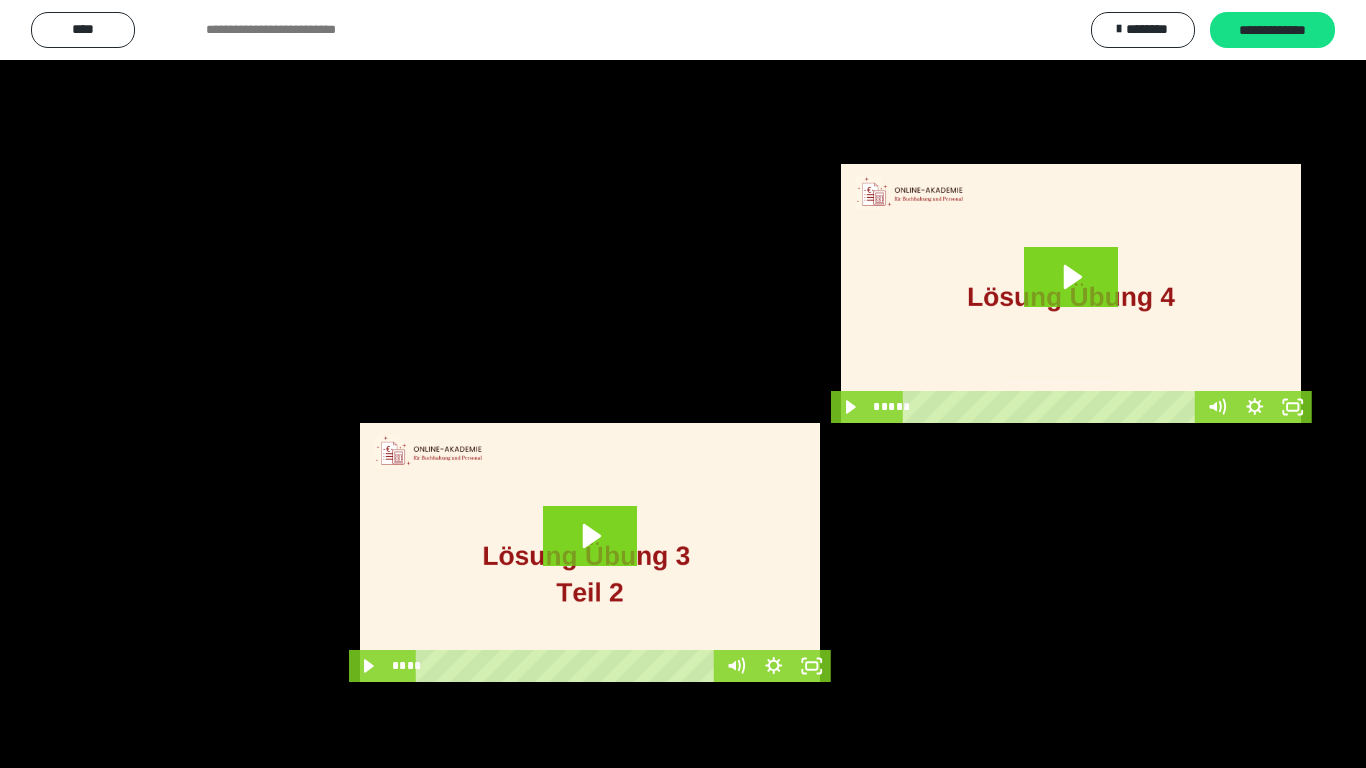 click at bounding box center (683, 384) 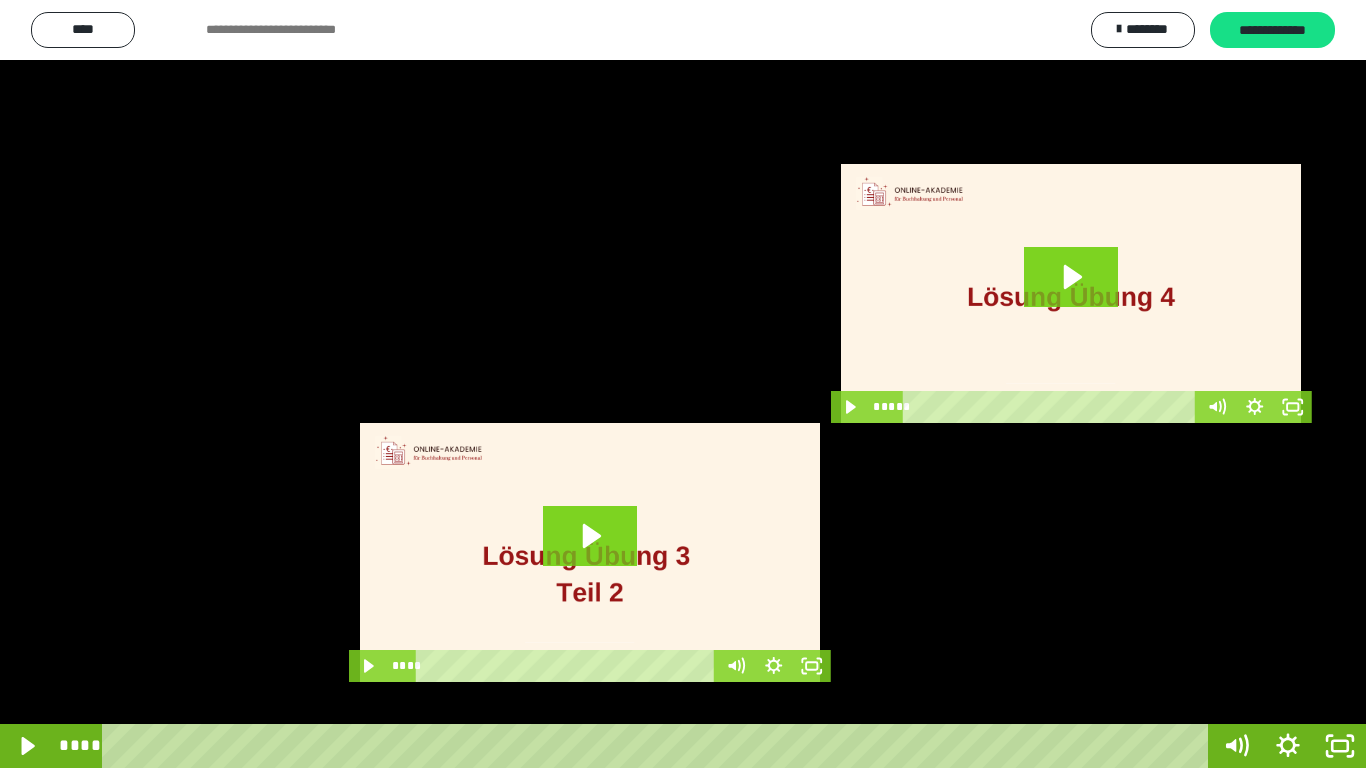 click at bounding box center (683, 384) 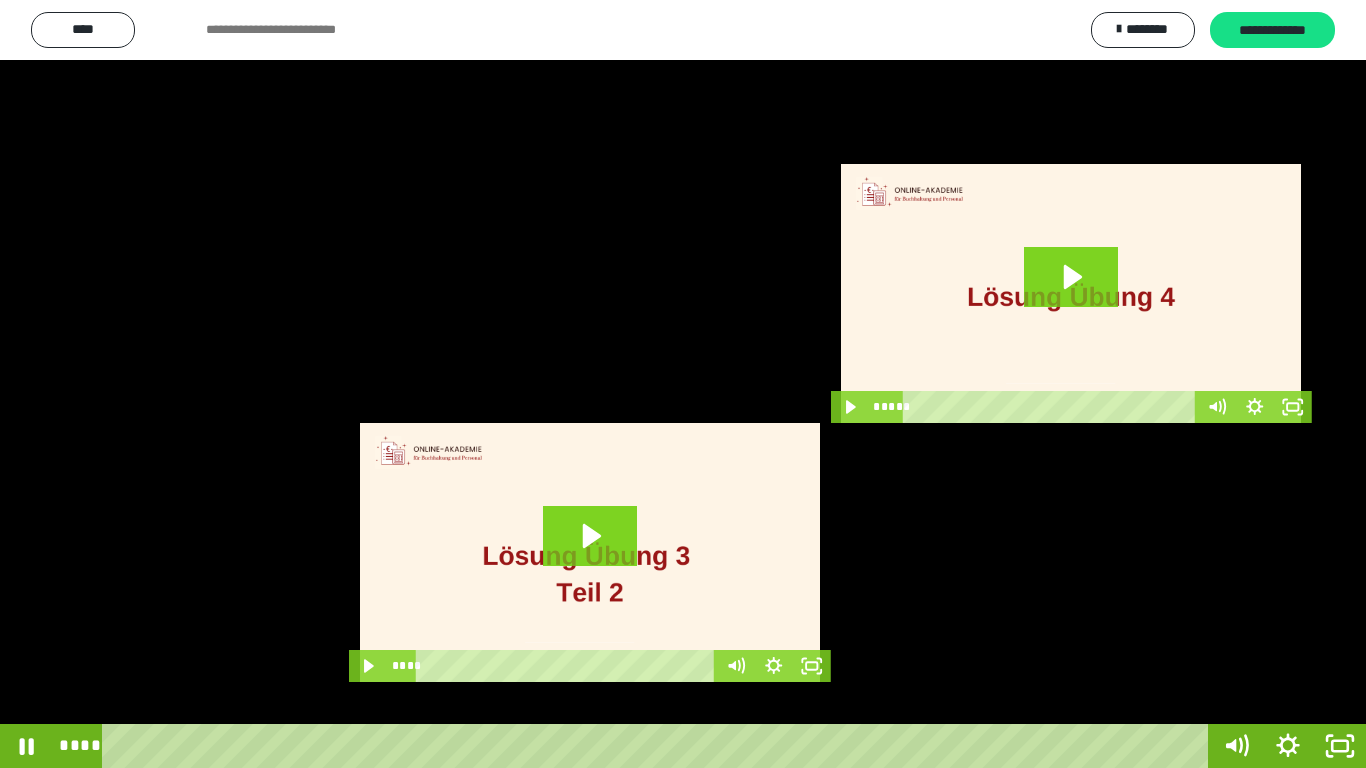 click at bounding box center (683, 384) 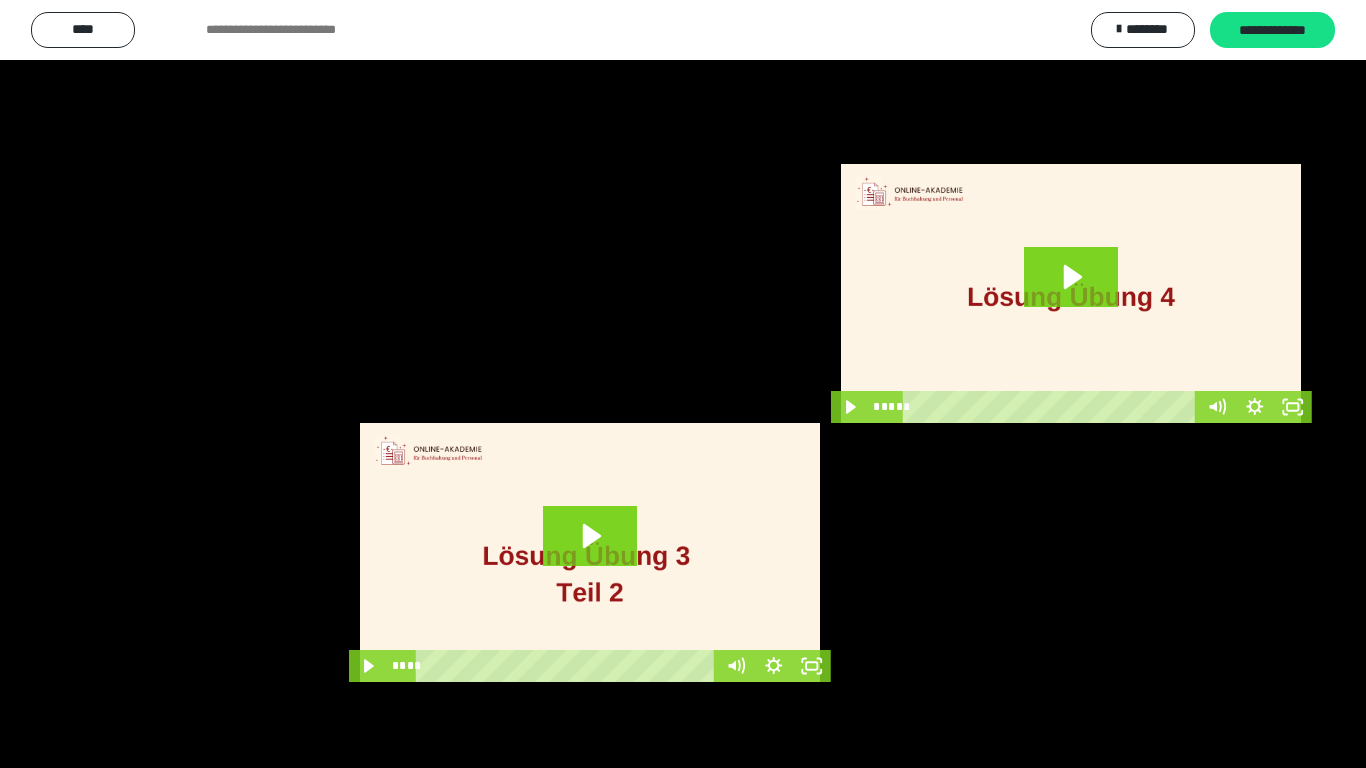 click at bounding box center [683, 384] 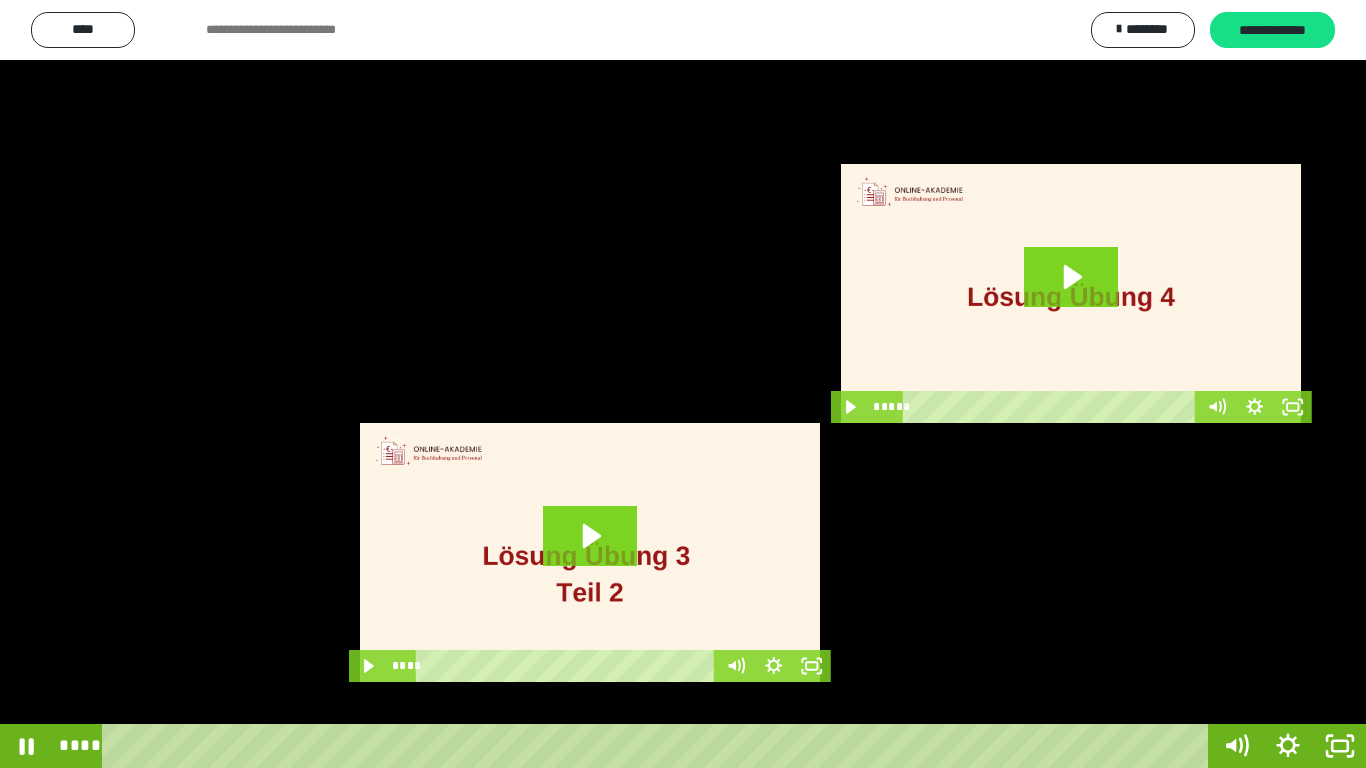 click at bounding box center [683, 384] 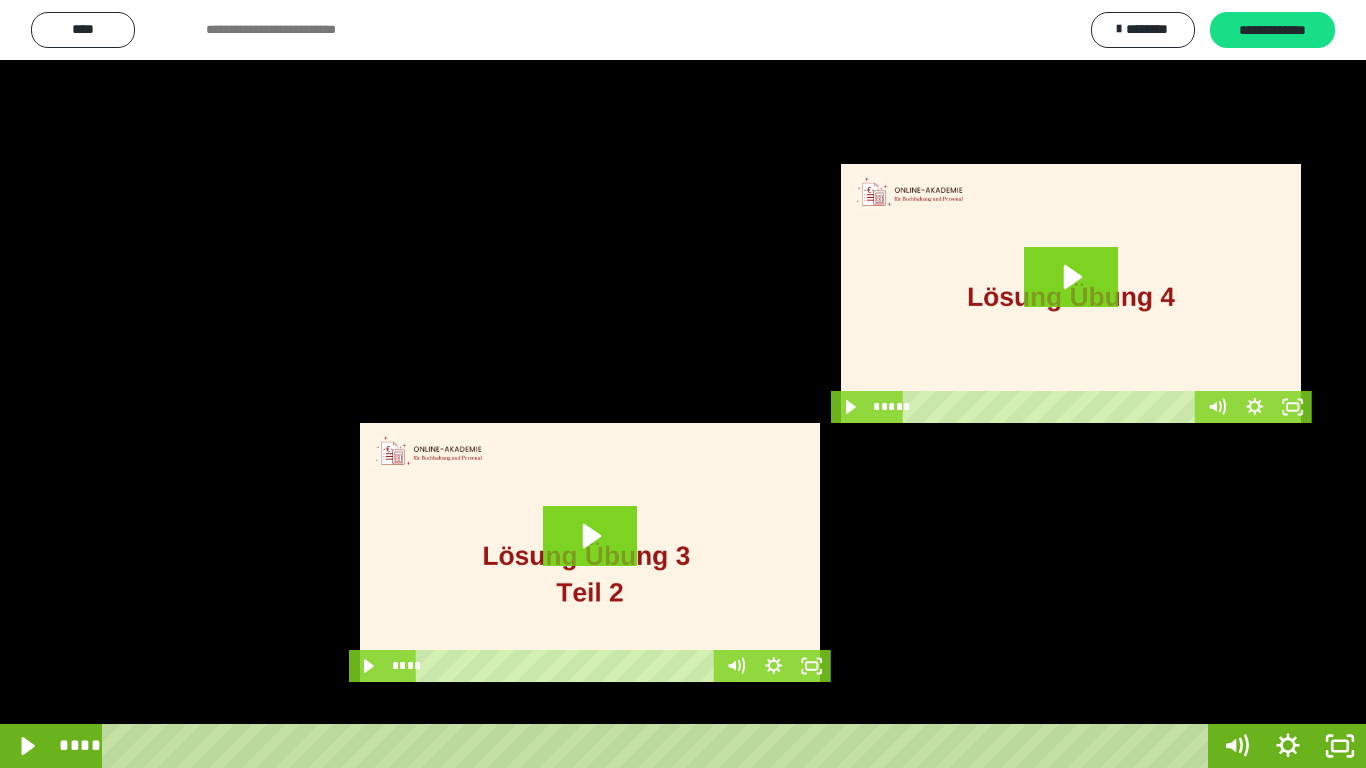 click at bounding box center (683, 384) 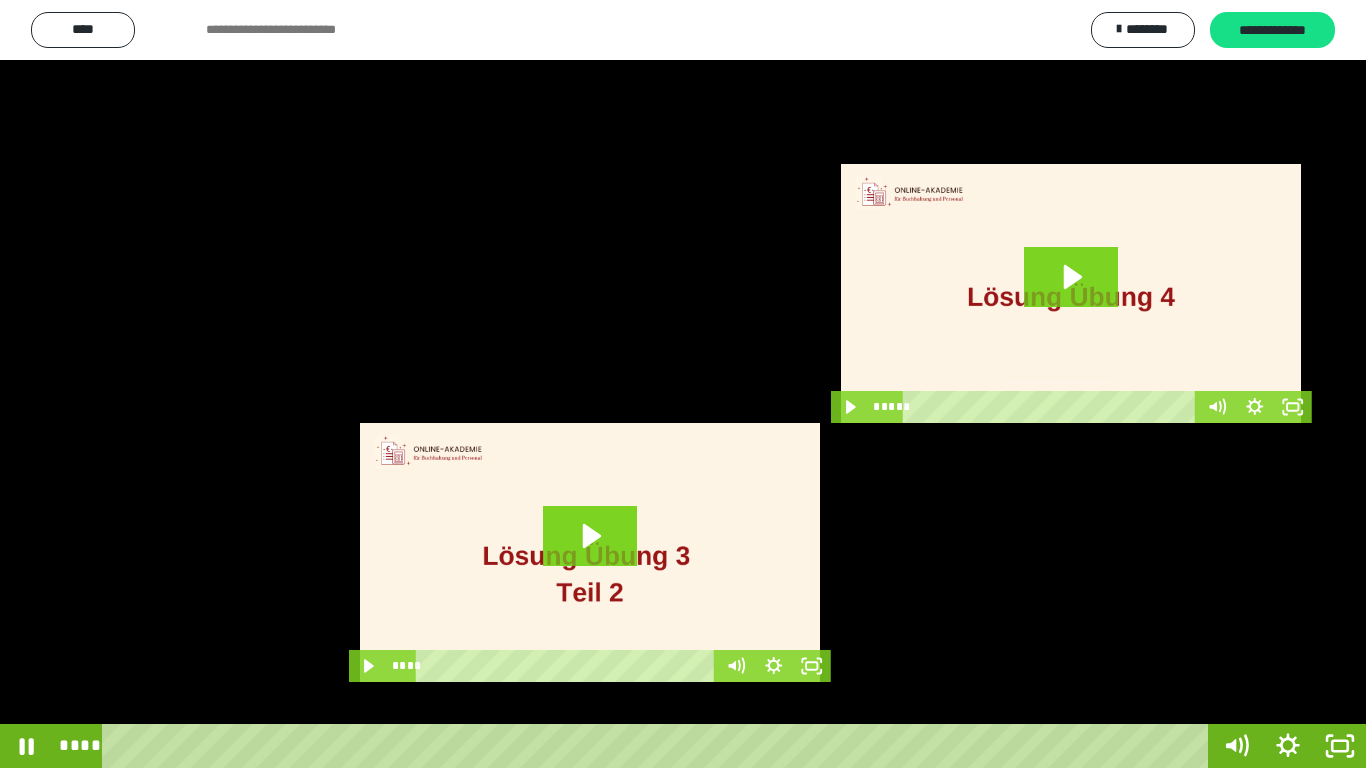 click at bounding box center (683, 384) 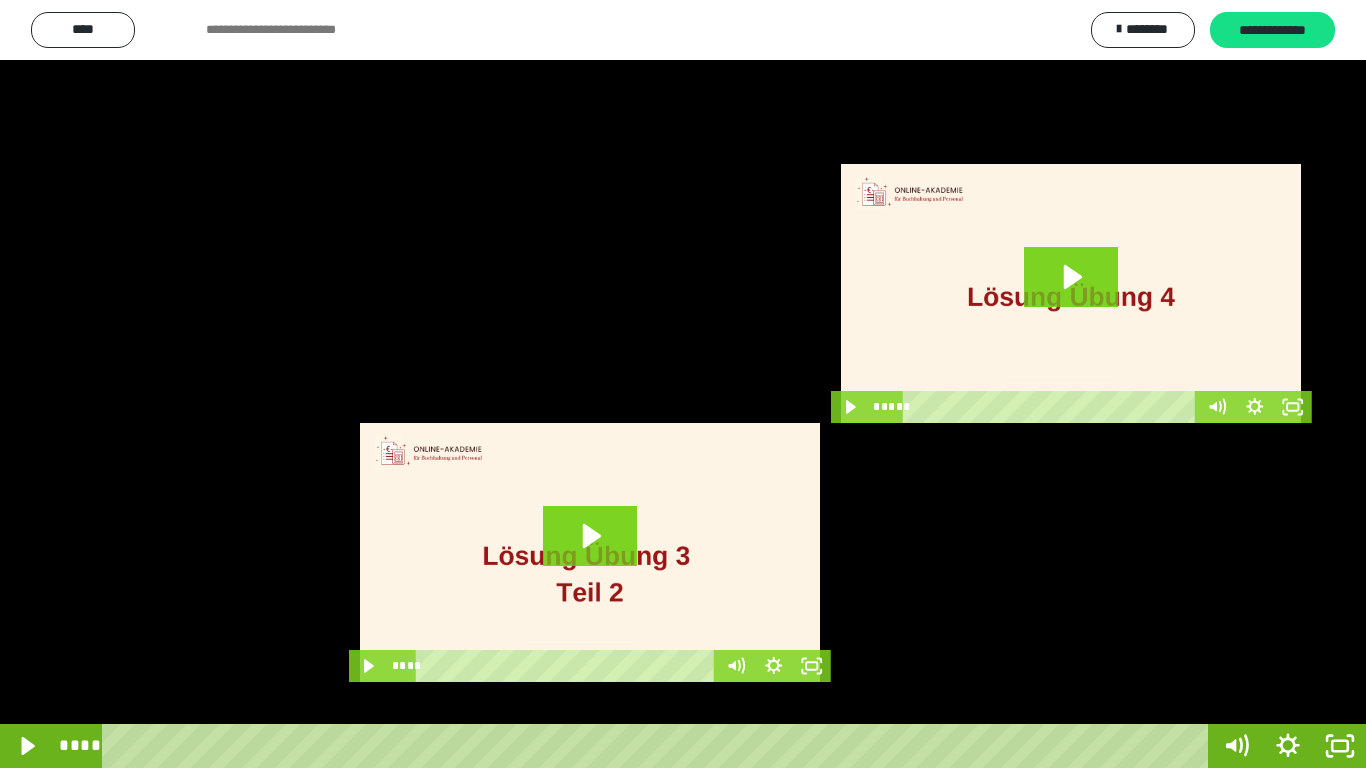 click at bounding box center (683, 384) 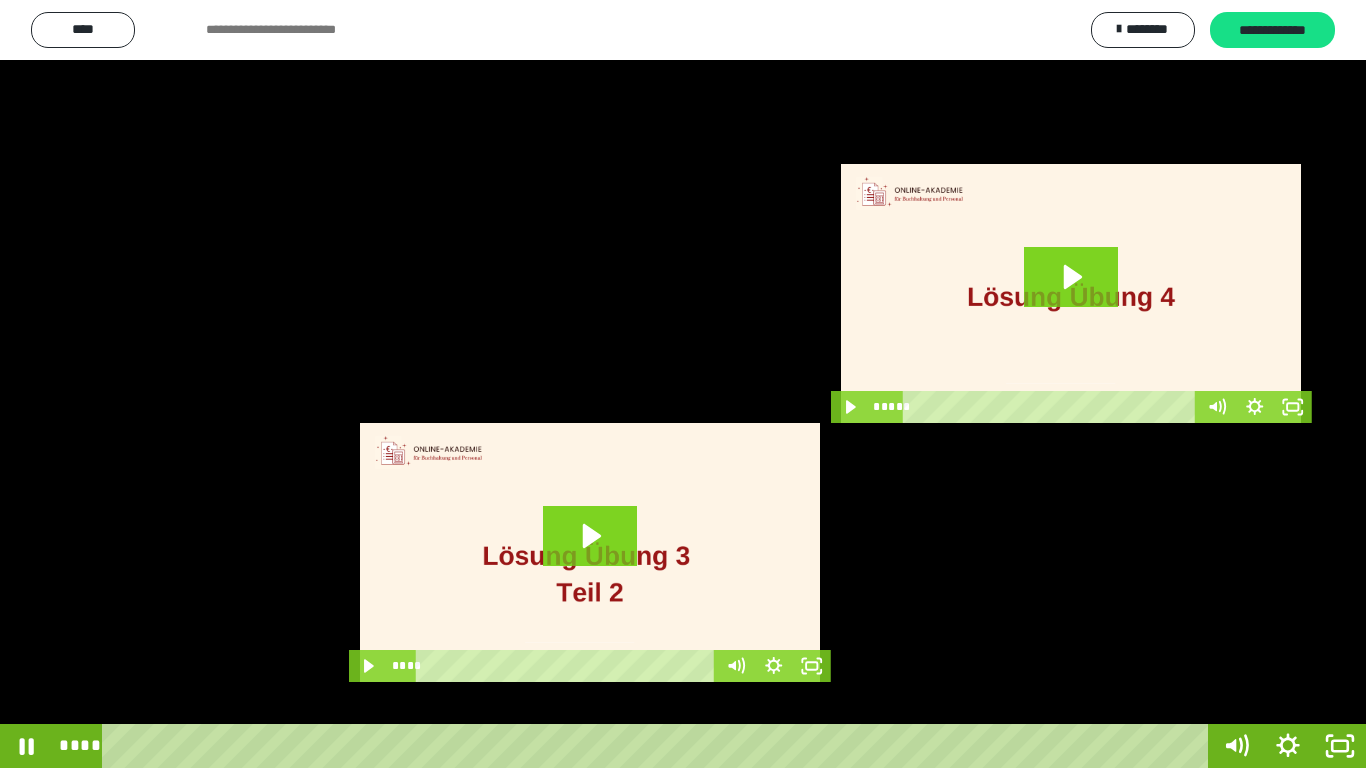 click at bounding box center [683, 384] 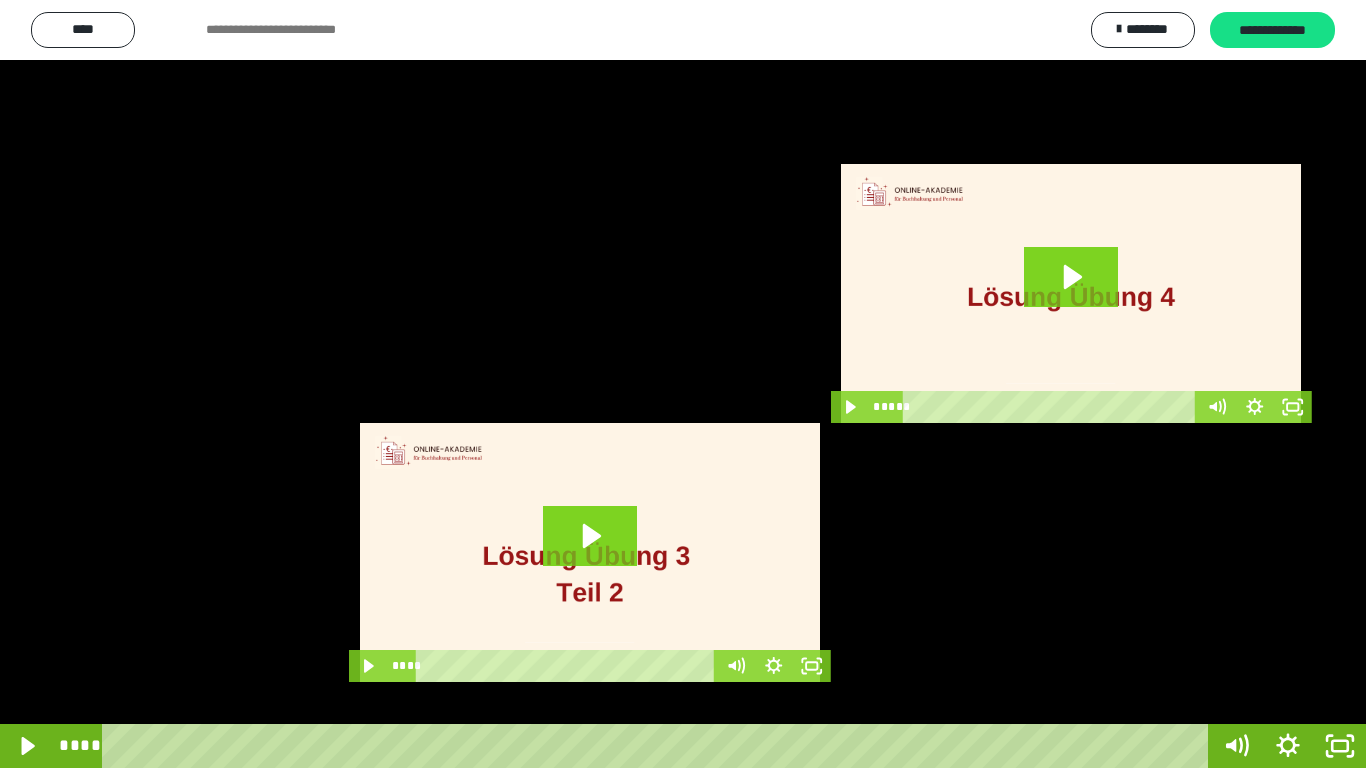 click at bounding box center [683, 384] 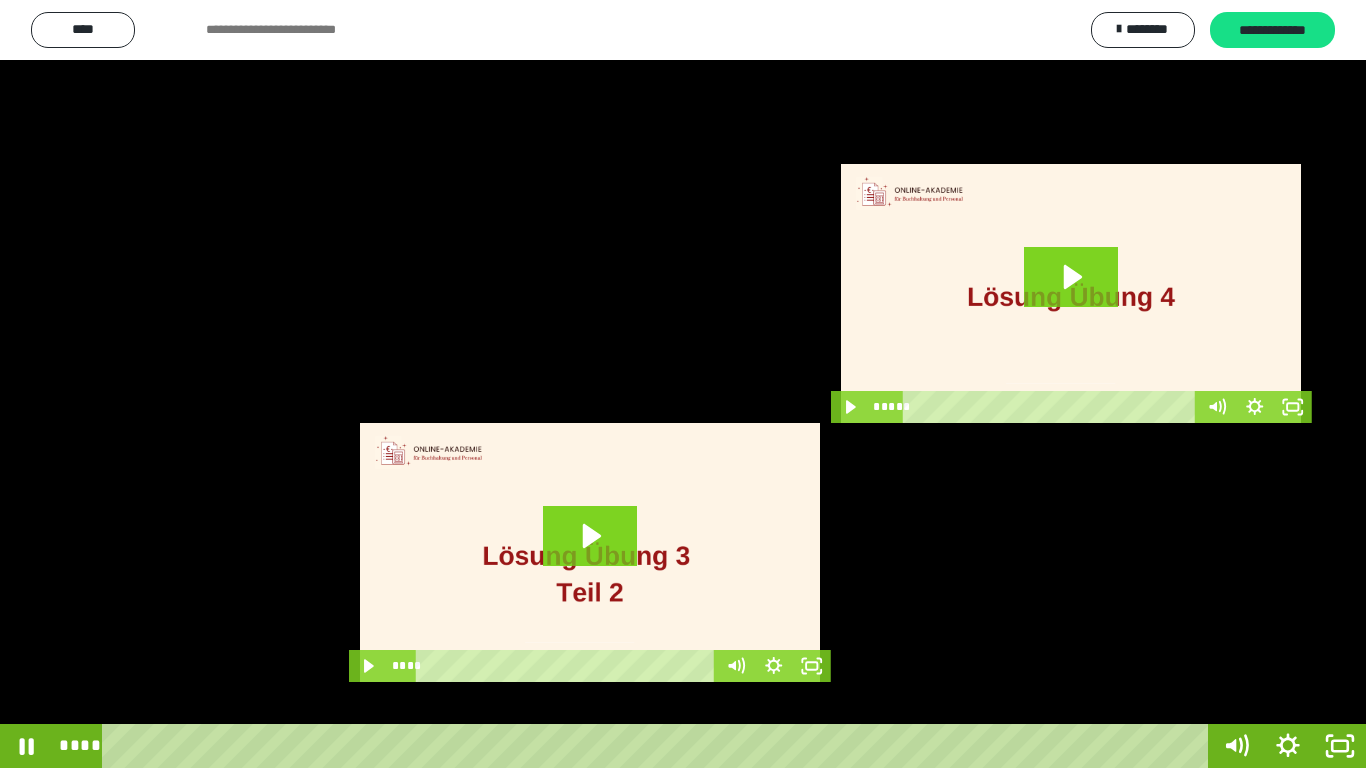 click at bounding box center [683, 384] 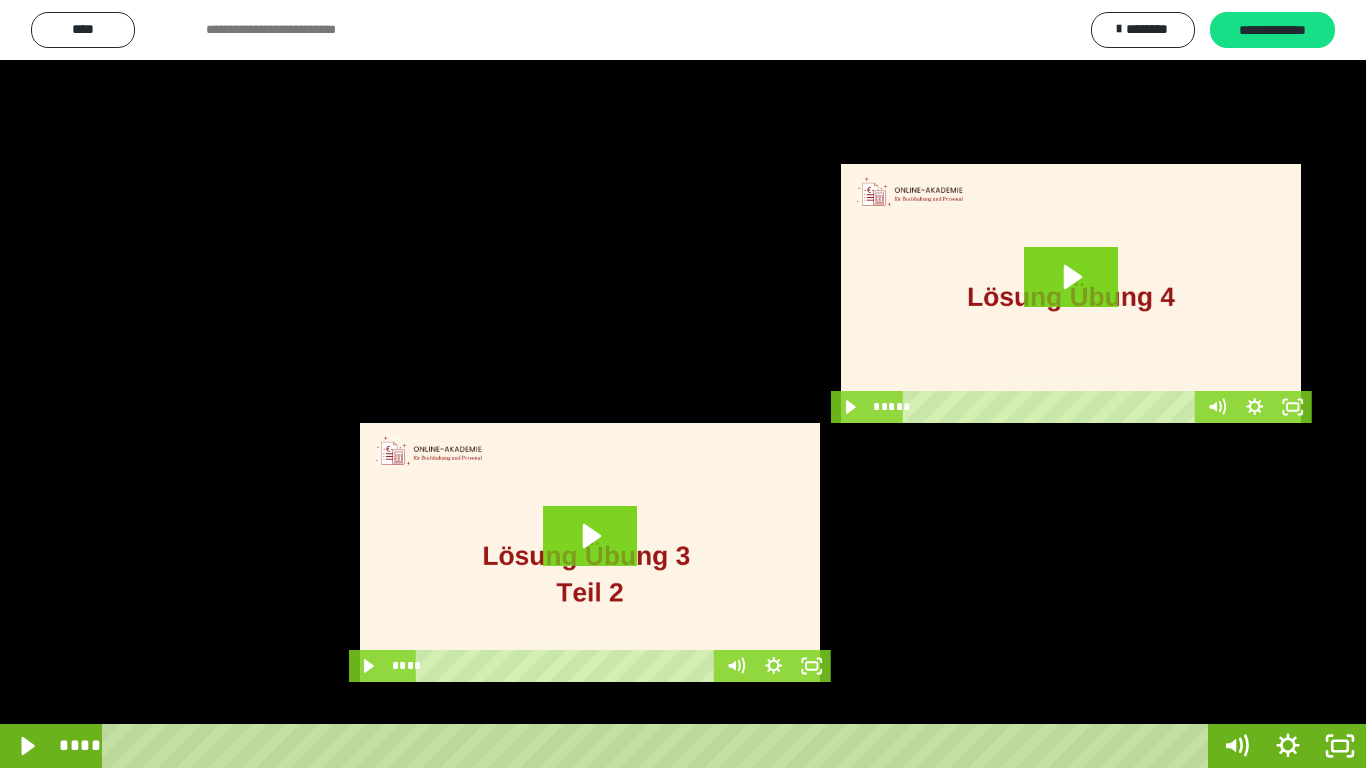 click at bounding box center (683, 384) 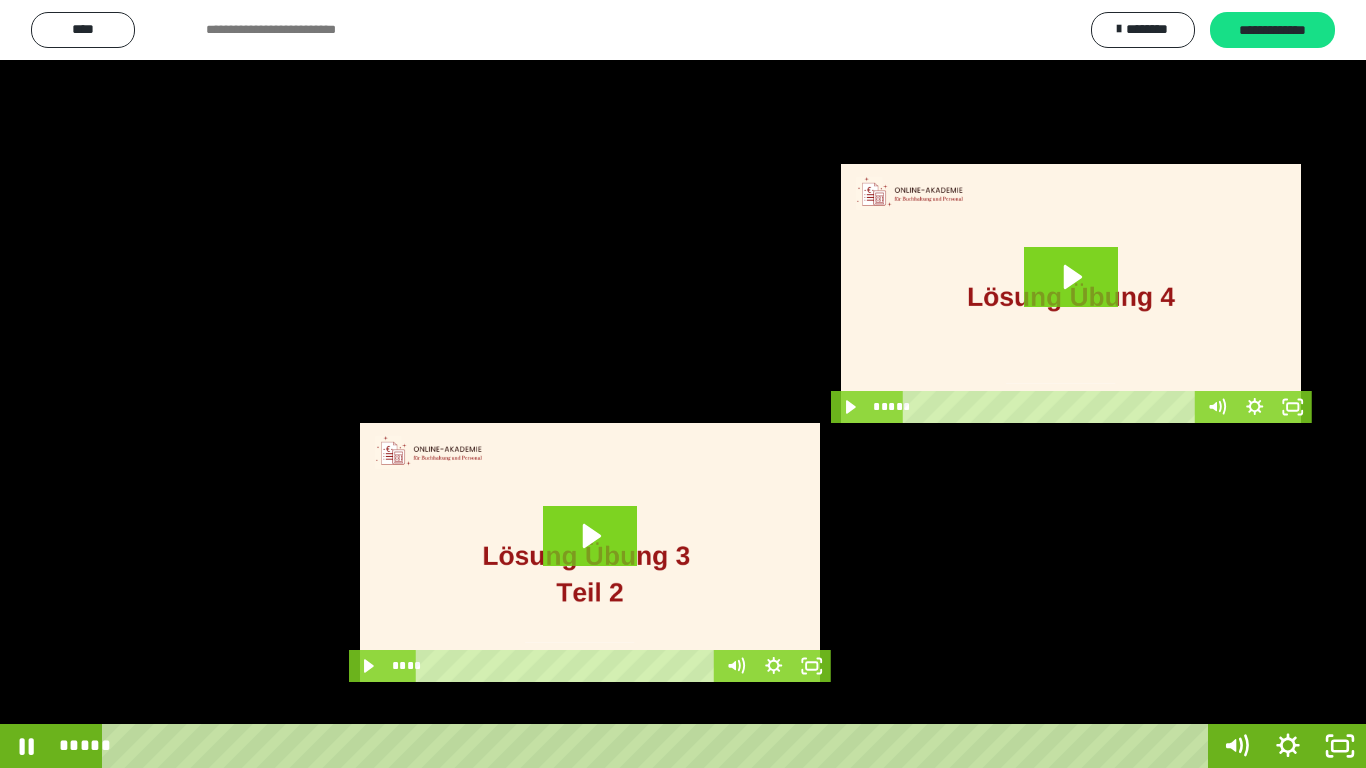 click at bounding box center (683, 384) 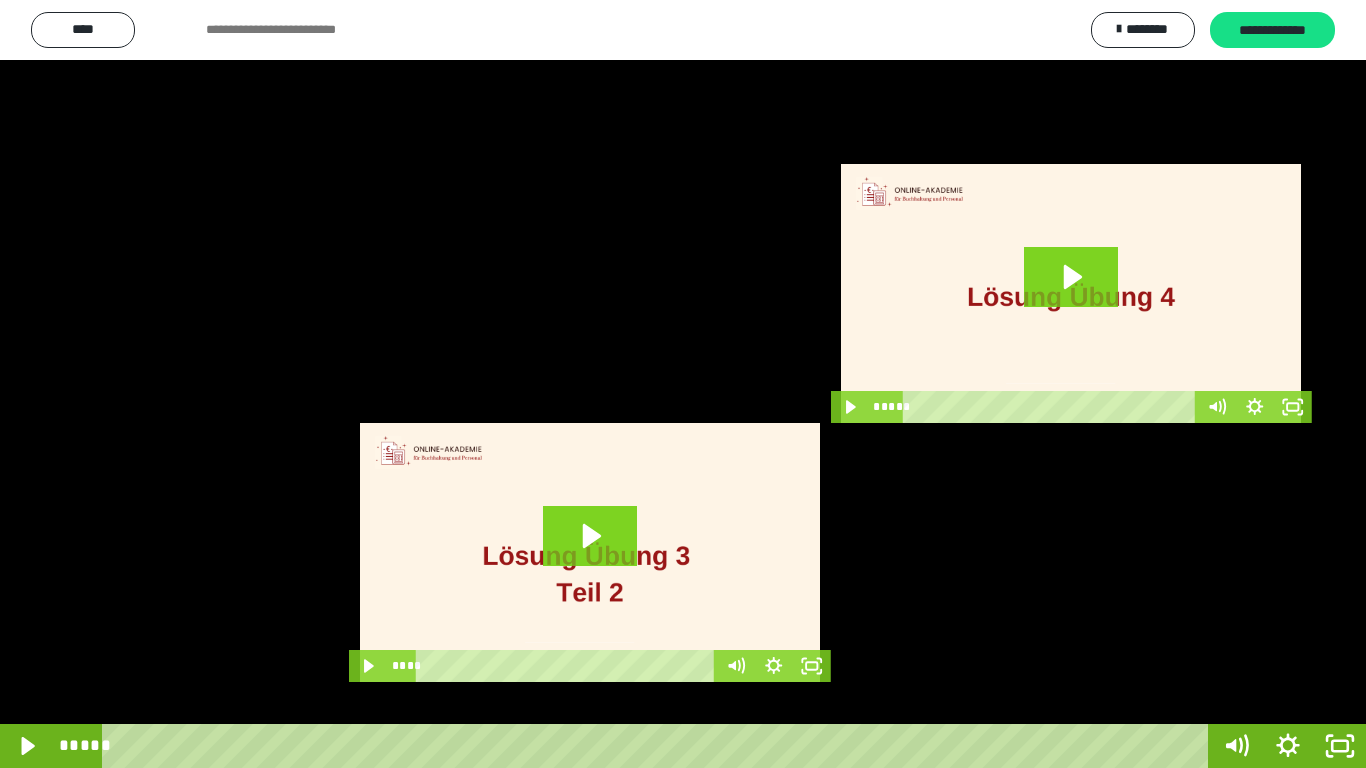 click at bounding box center (683, 384) 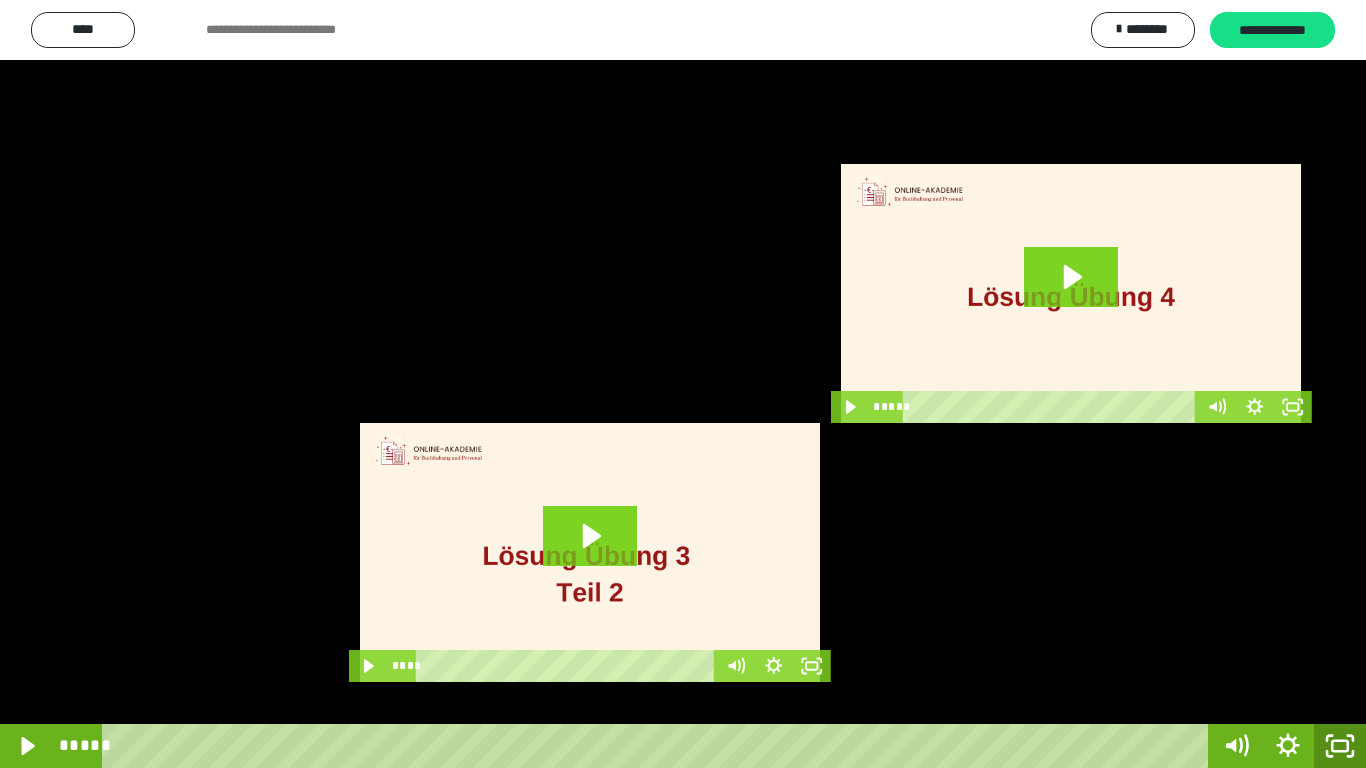 click 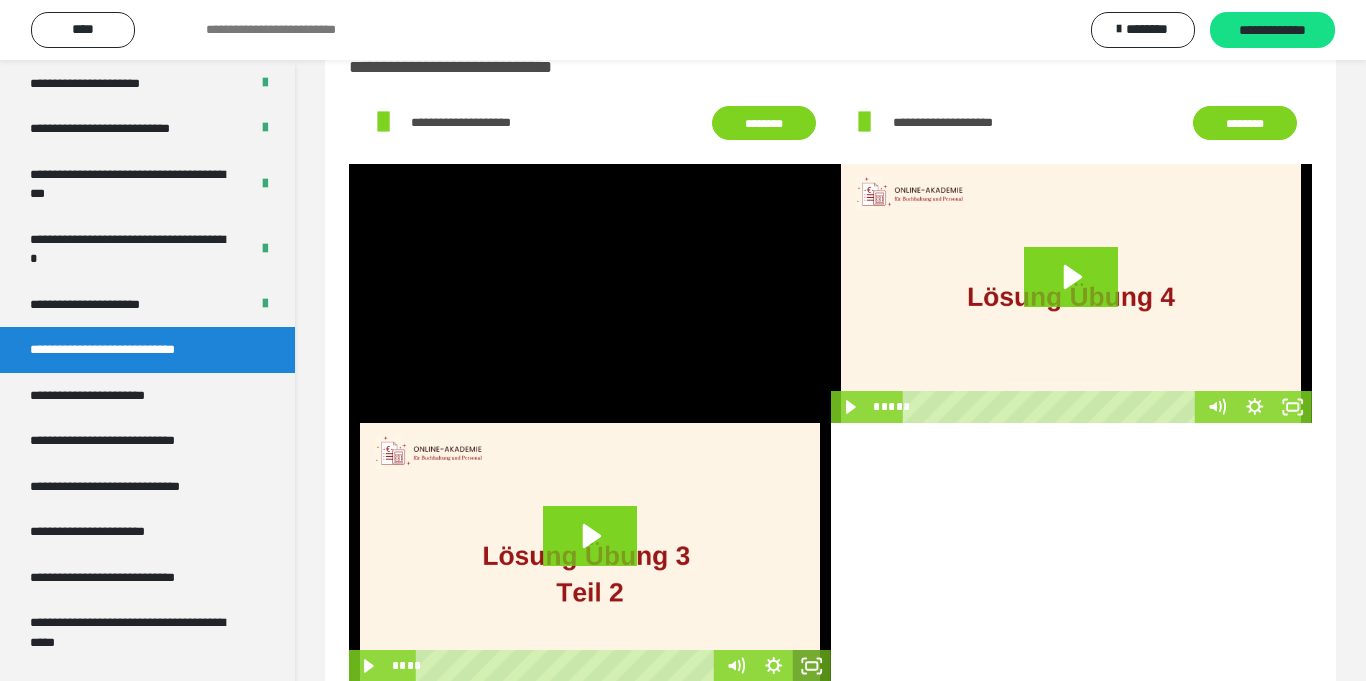 click 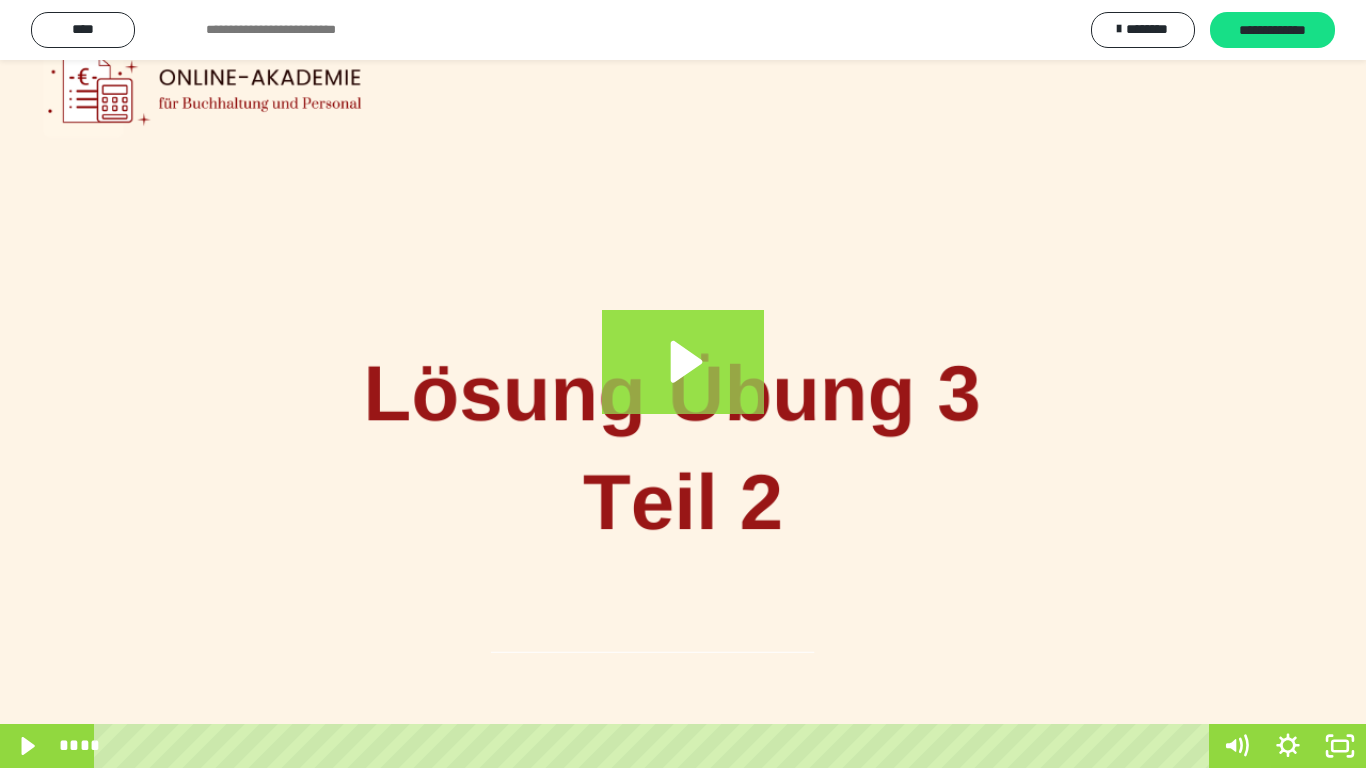 click 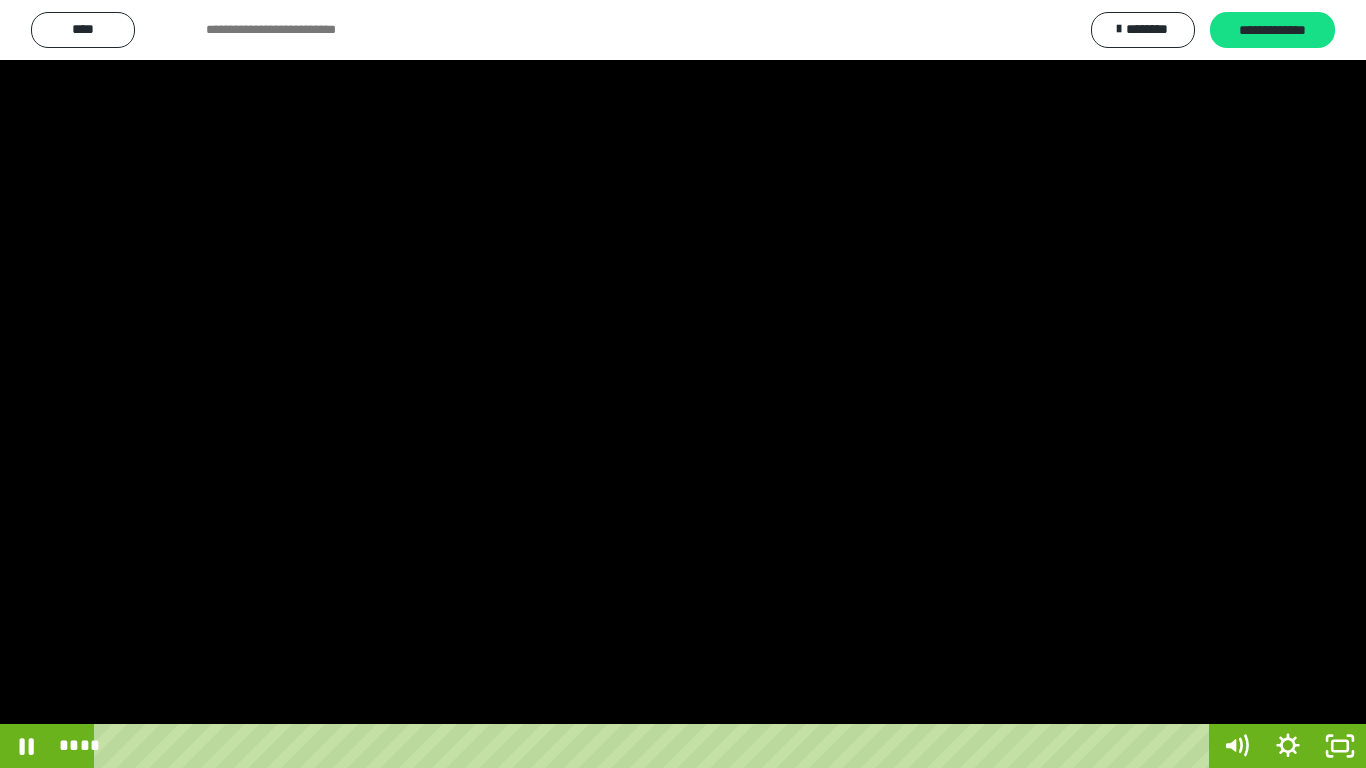 click at bounding box center (683, 384) 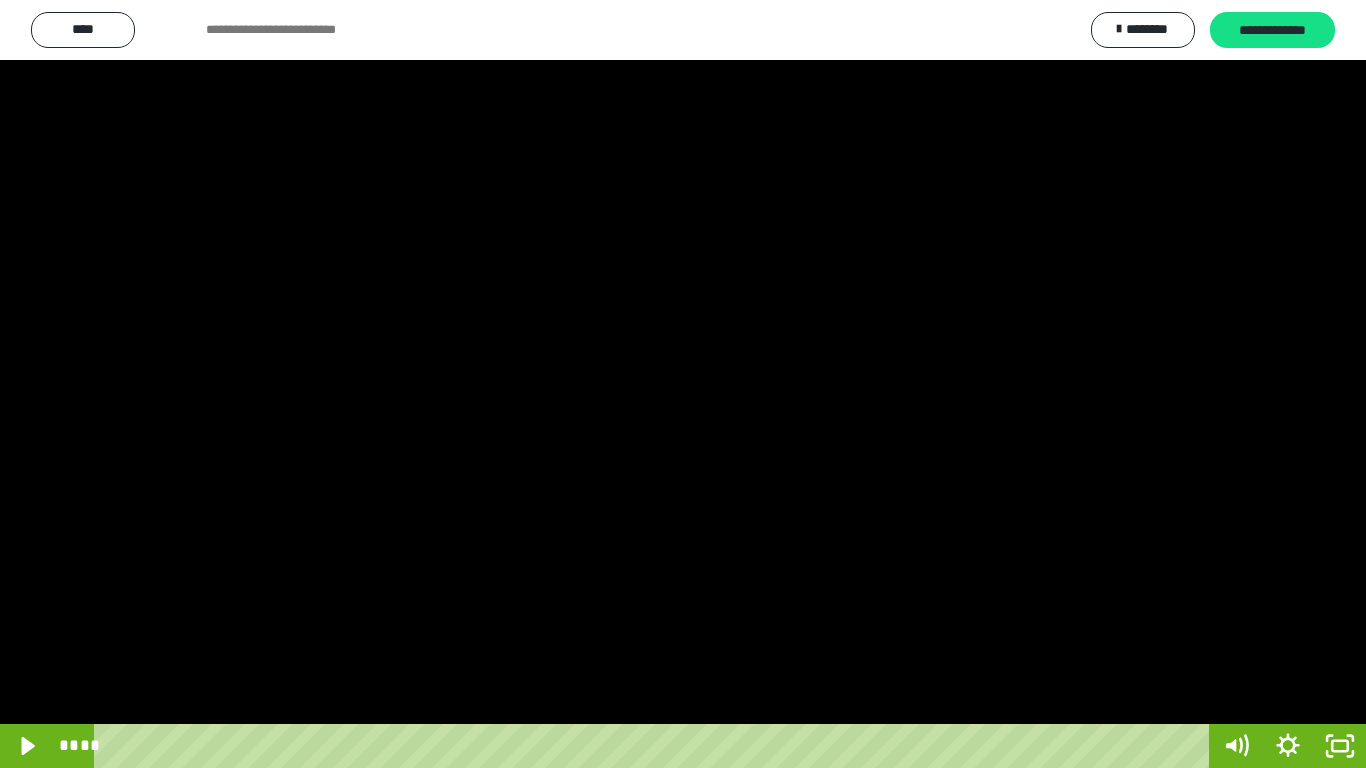 click at bounding box center (683, 384) 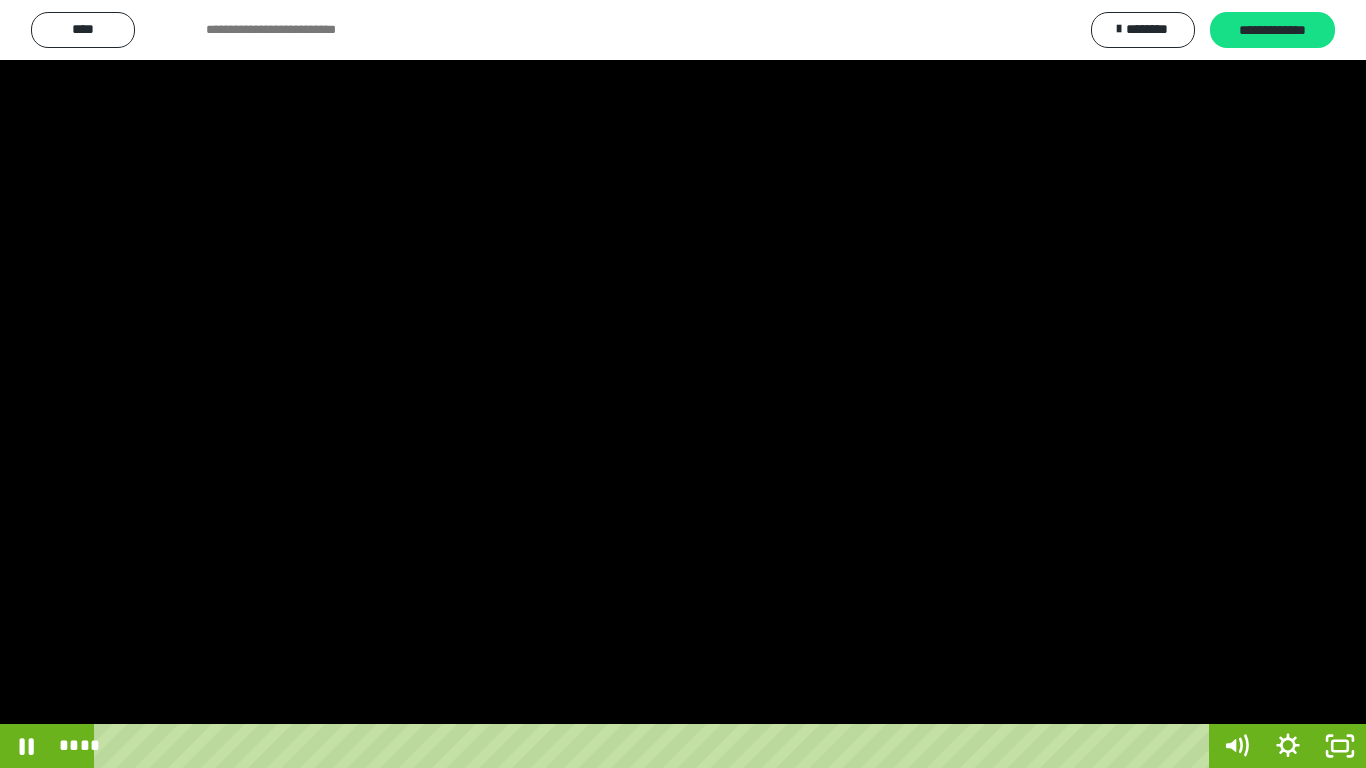 click at bounding box center [683, 384] 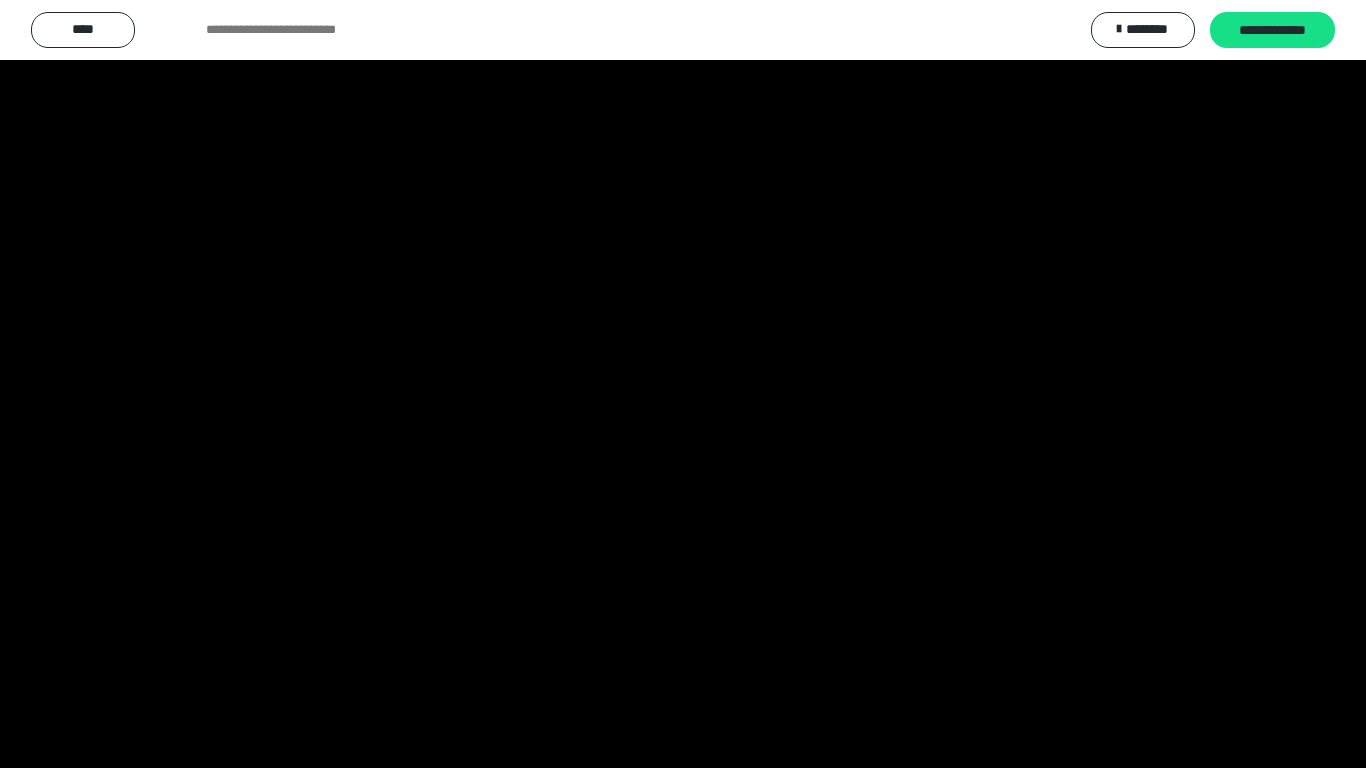 click at bounding box center [683, 384] 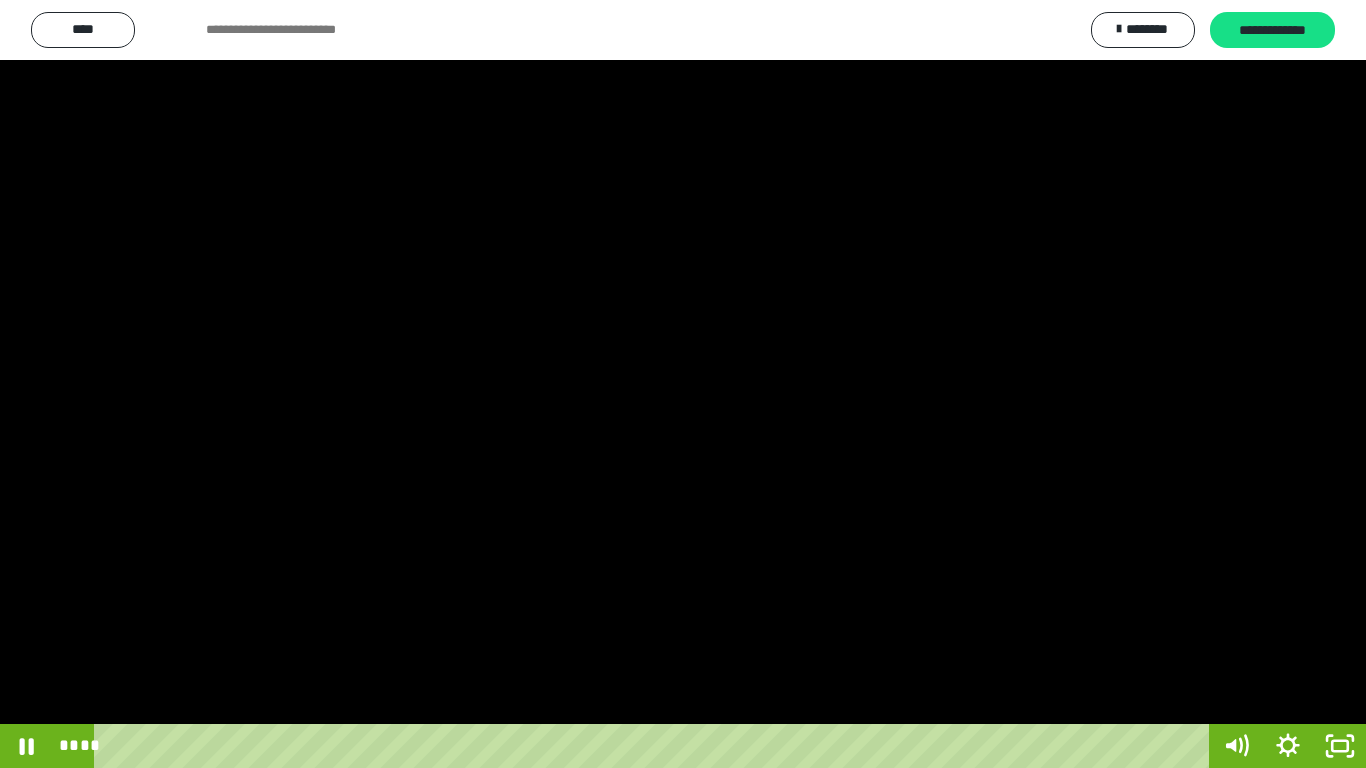 click at bounding box center (683, 384) 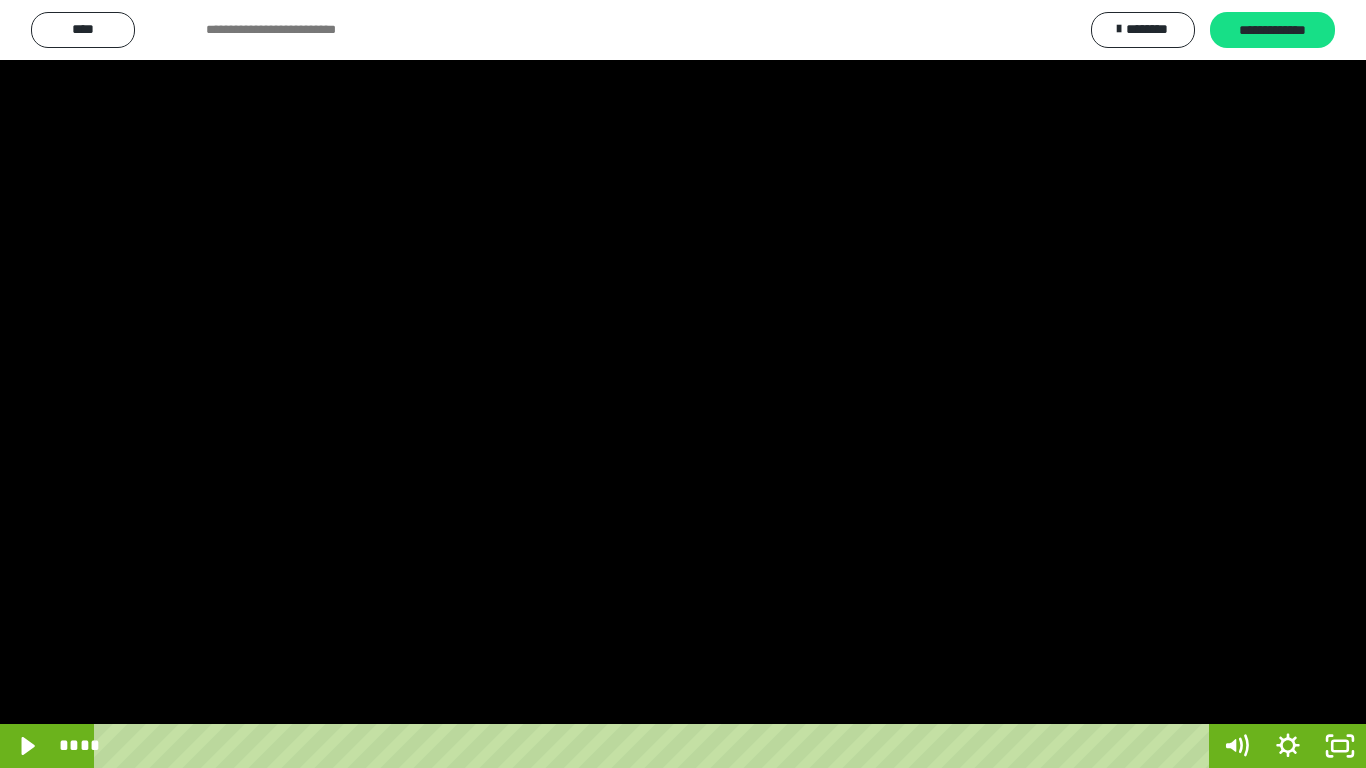 click at bounding box center [683, 384] 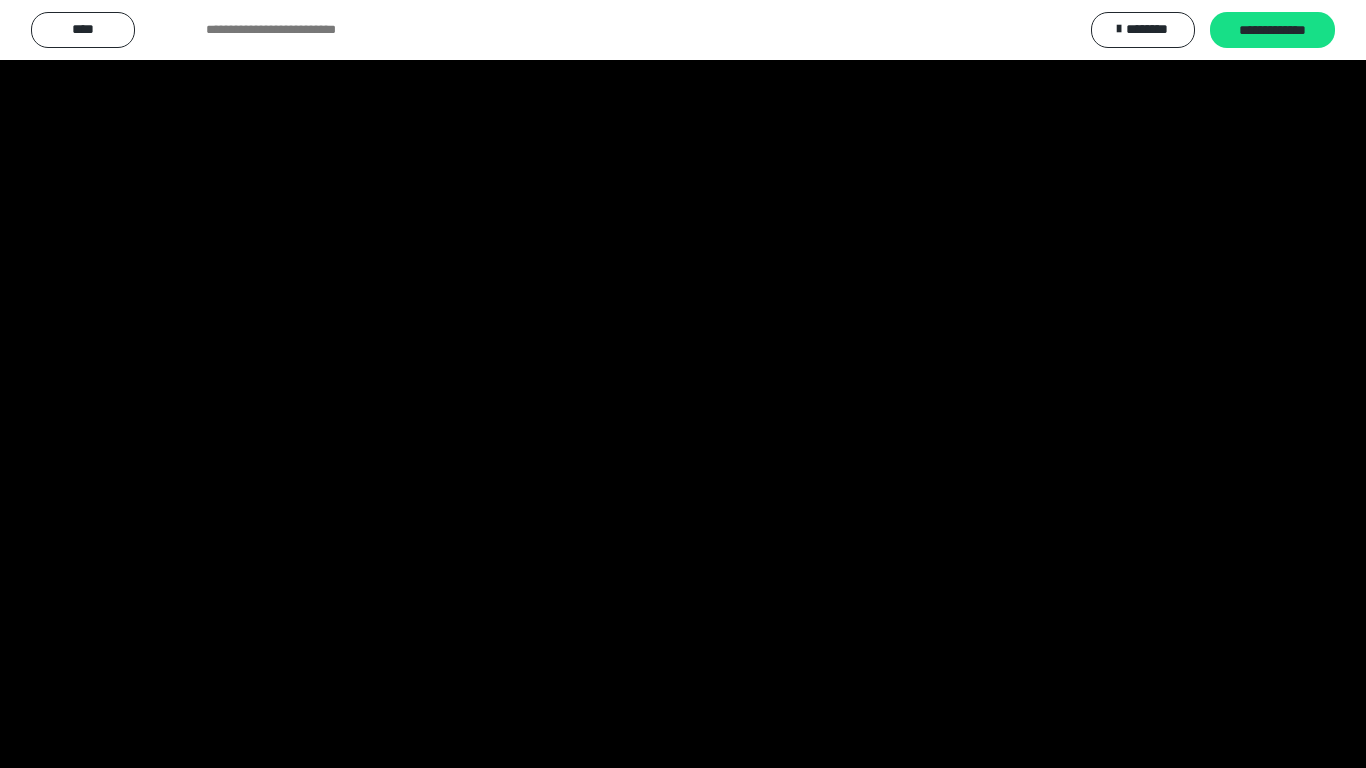 click at bounding box center [683, 384] 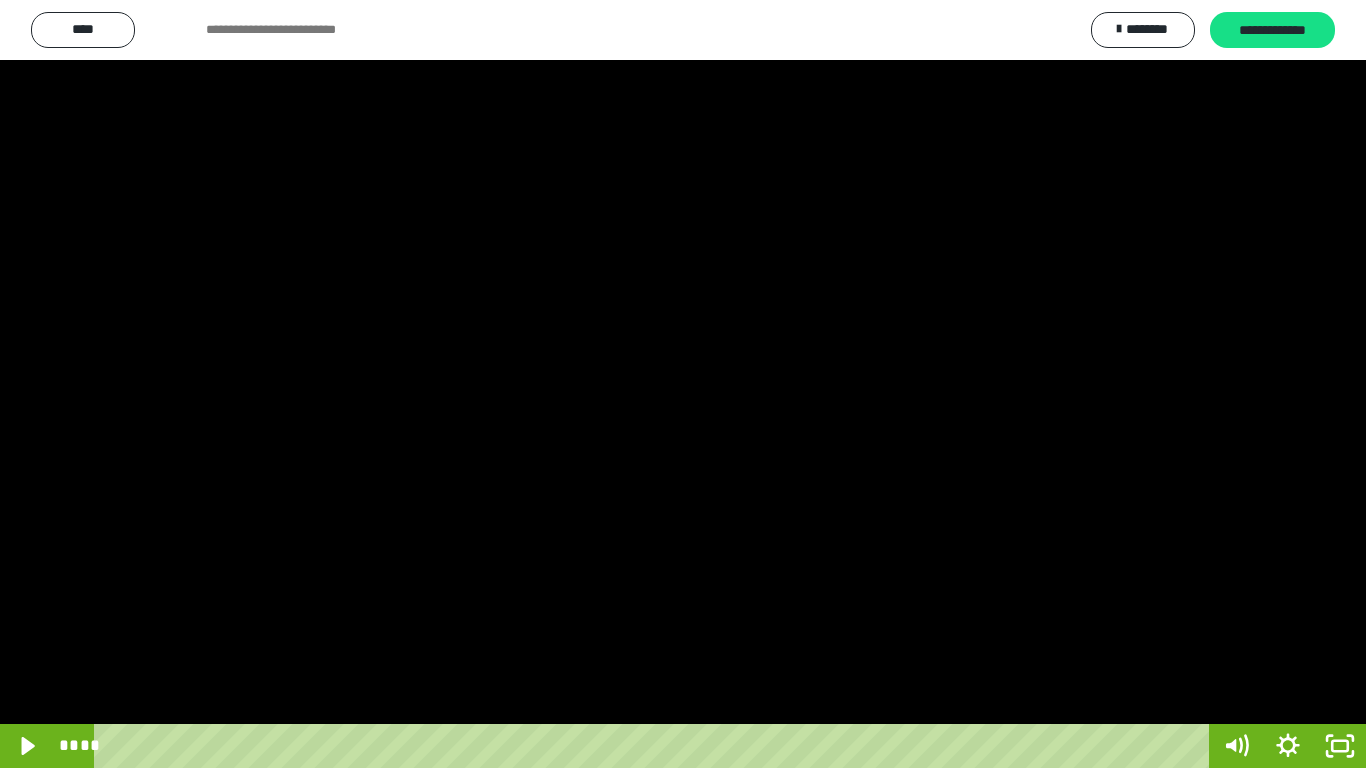 click at bounding box center (683, 384) 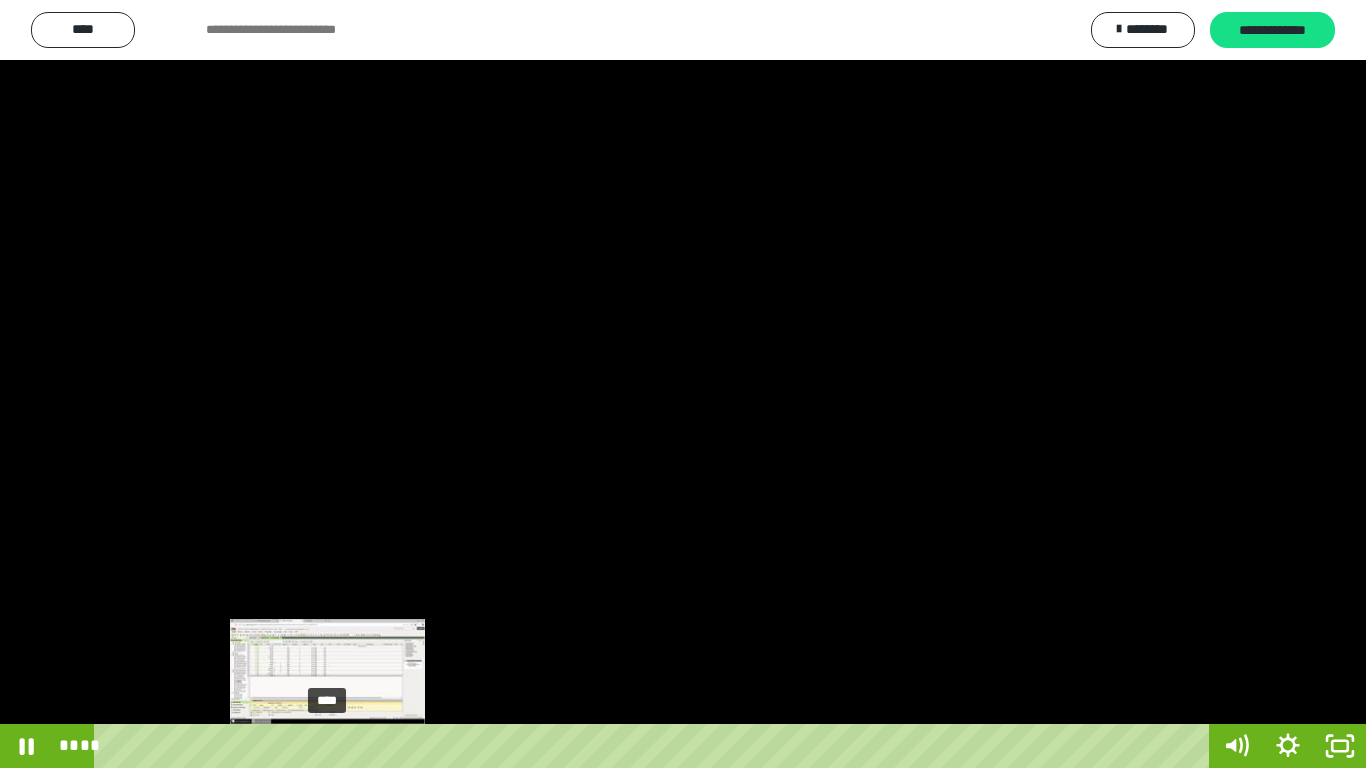 click on "****" at bounding box center (655, 746) 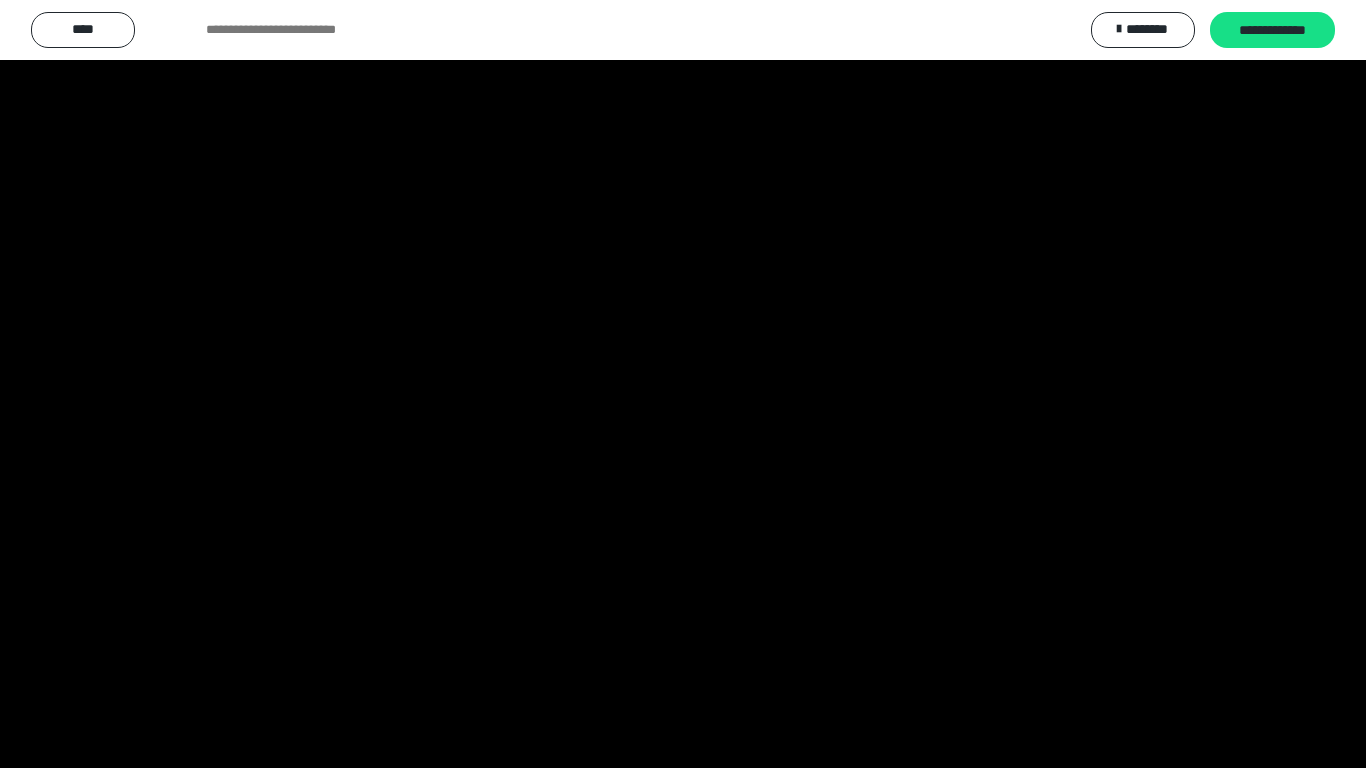 click at bounding box center (683, 384) 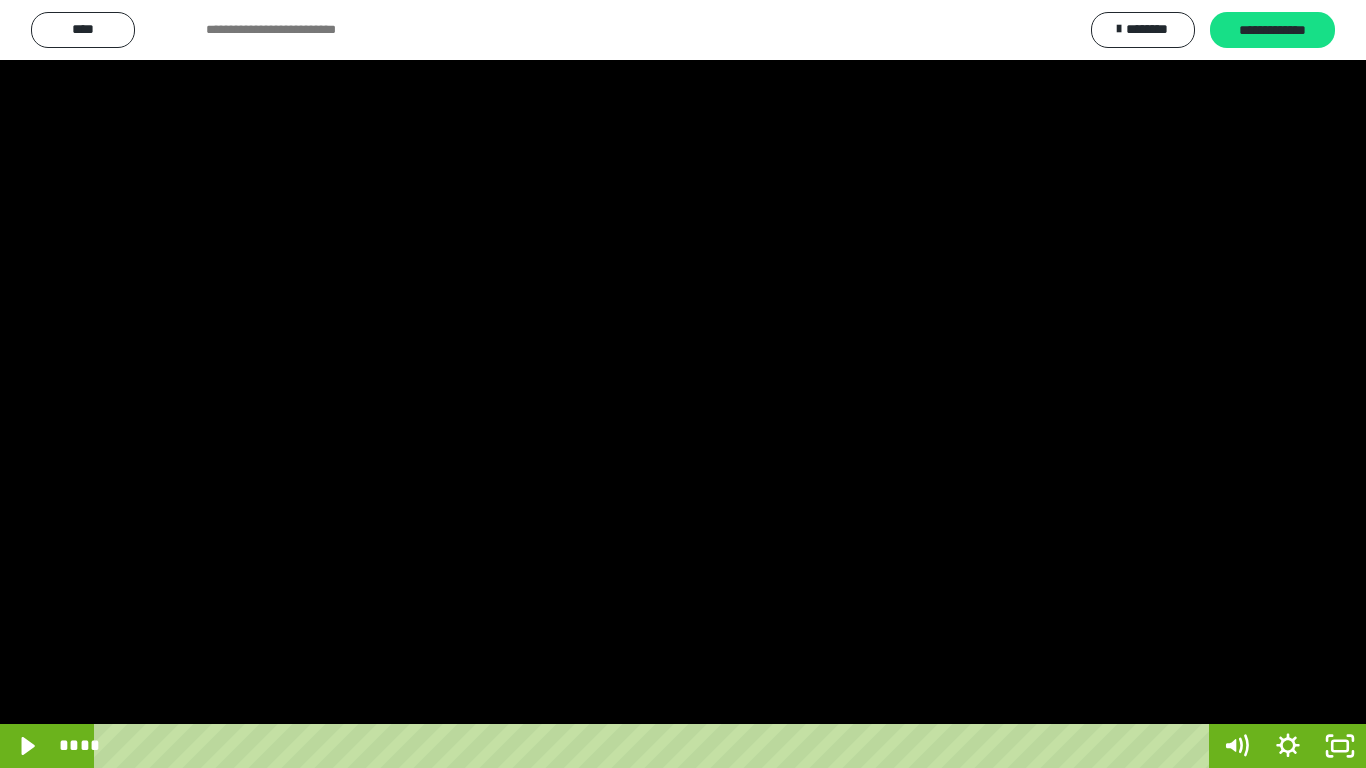 click at bounding box center [683, 384] 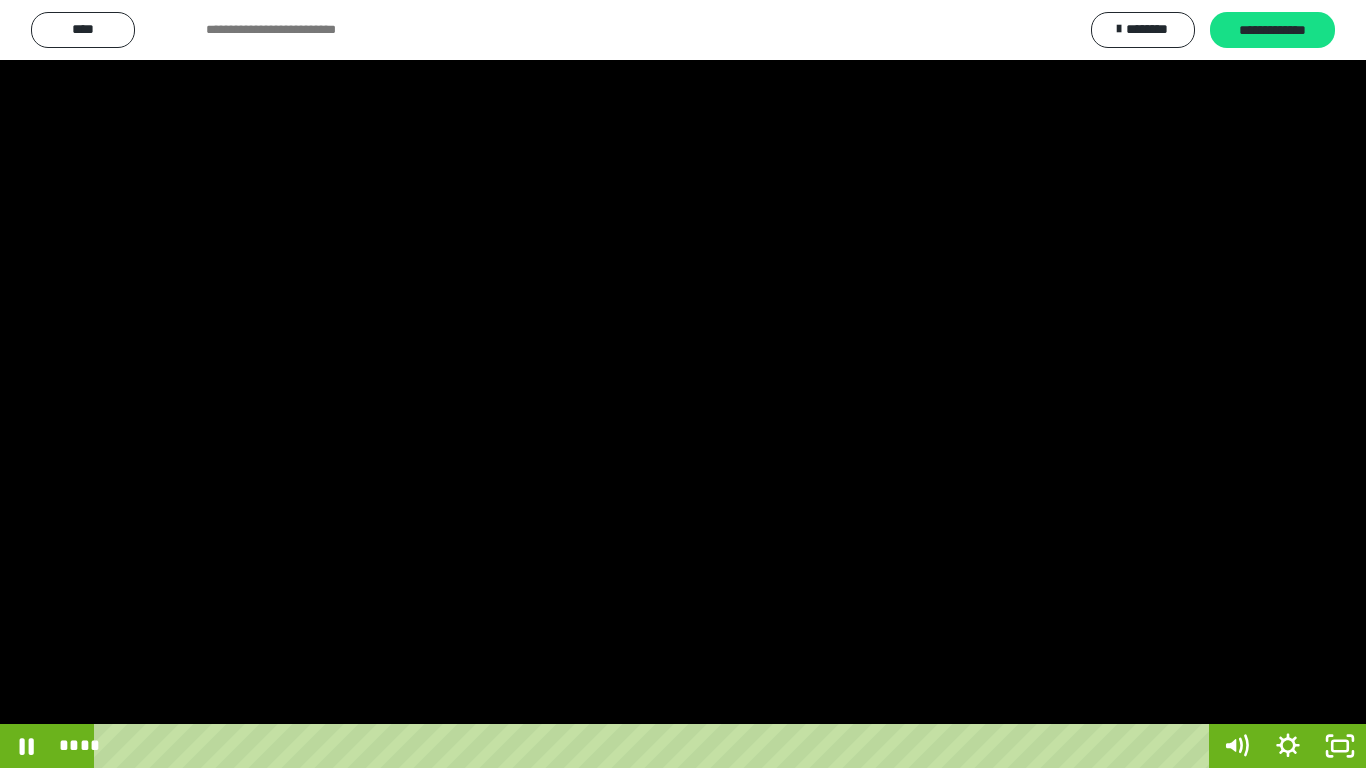 click at bounding box center [683, 384] 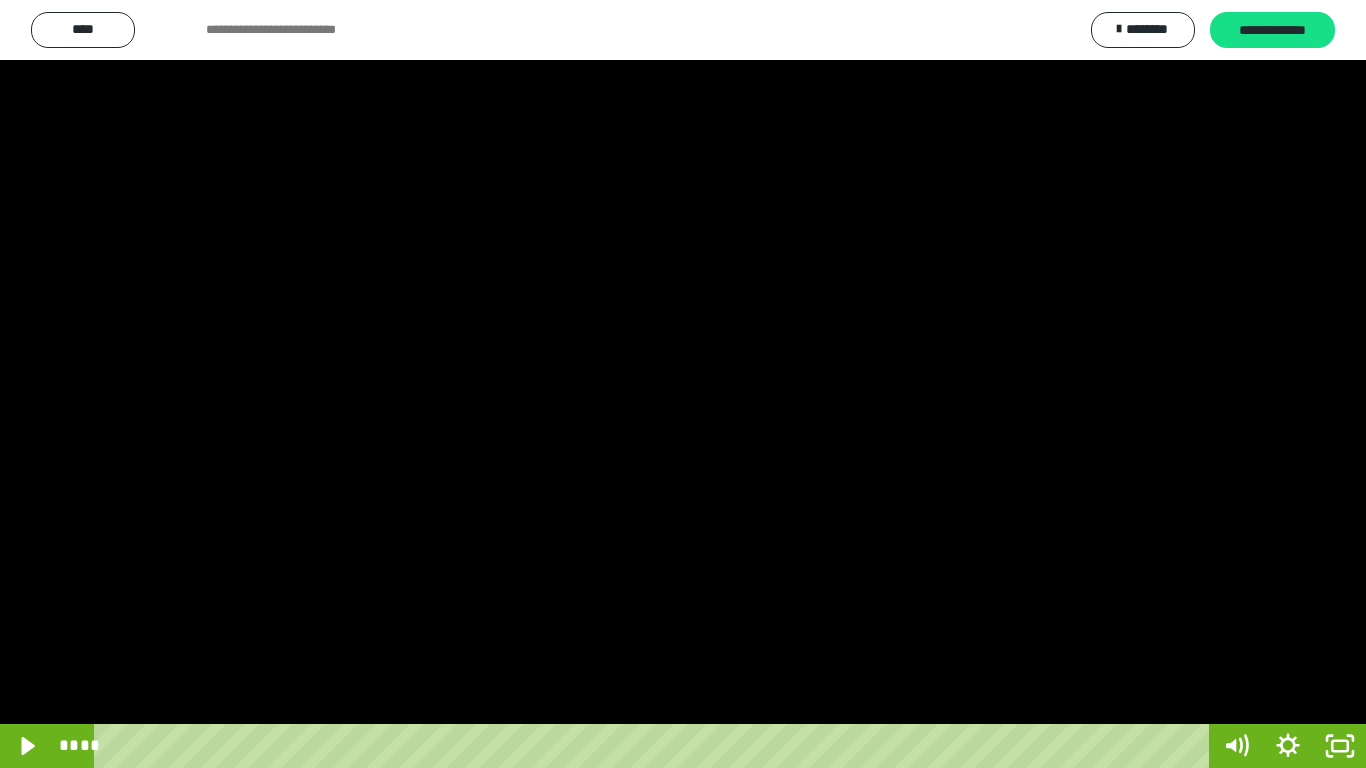 click at bounding box center [683, 384] 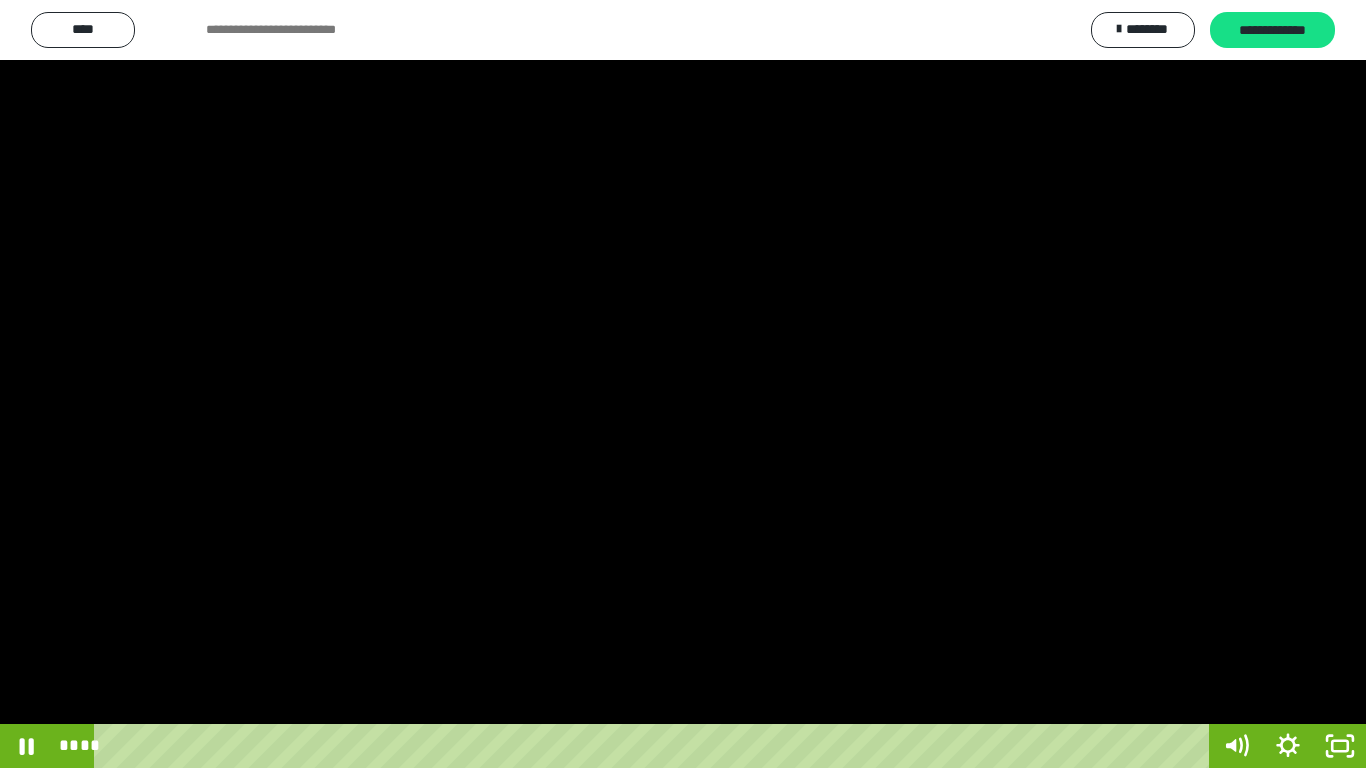 click at bounding box center (683, 384) 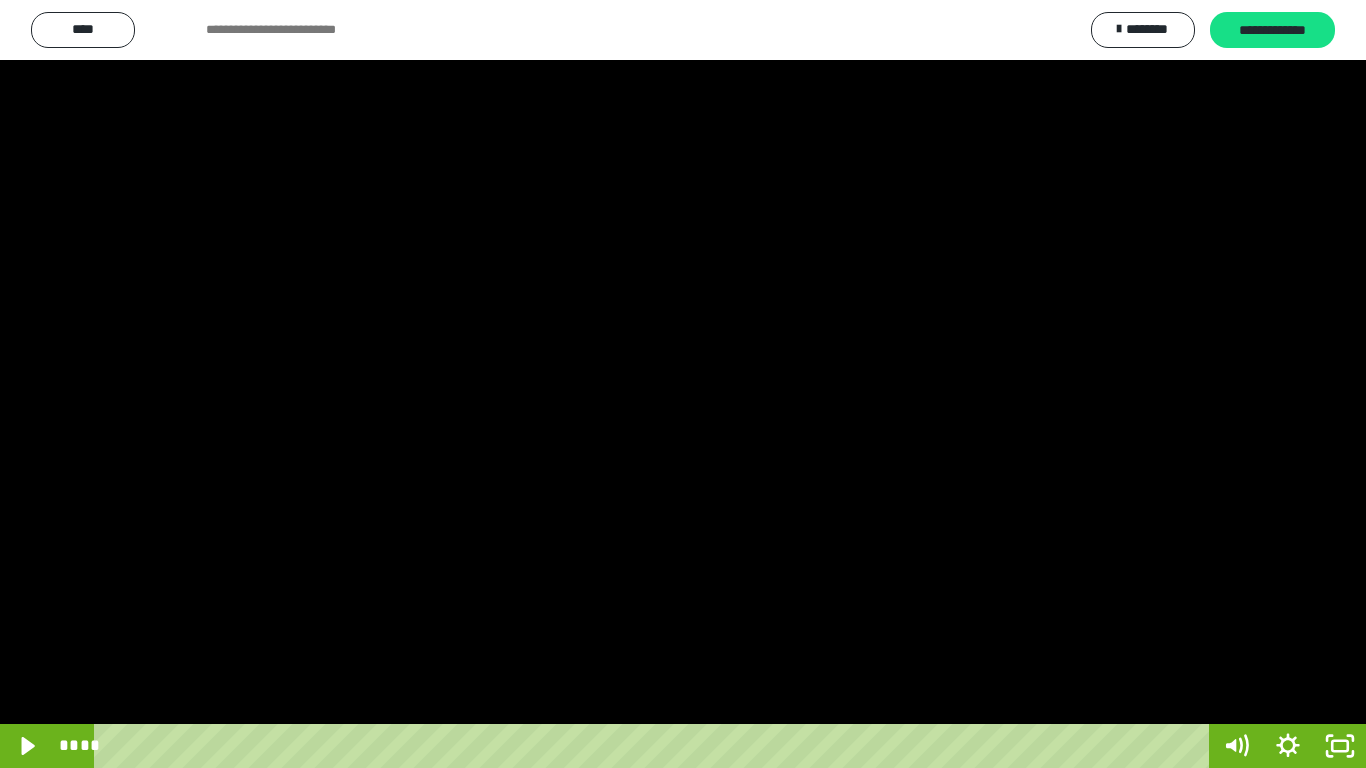 click at bounding box center (683, 384) 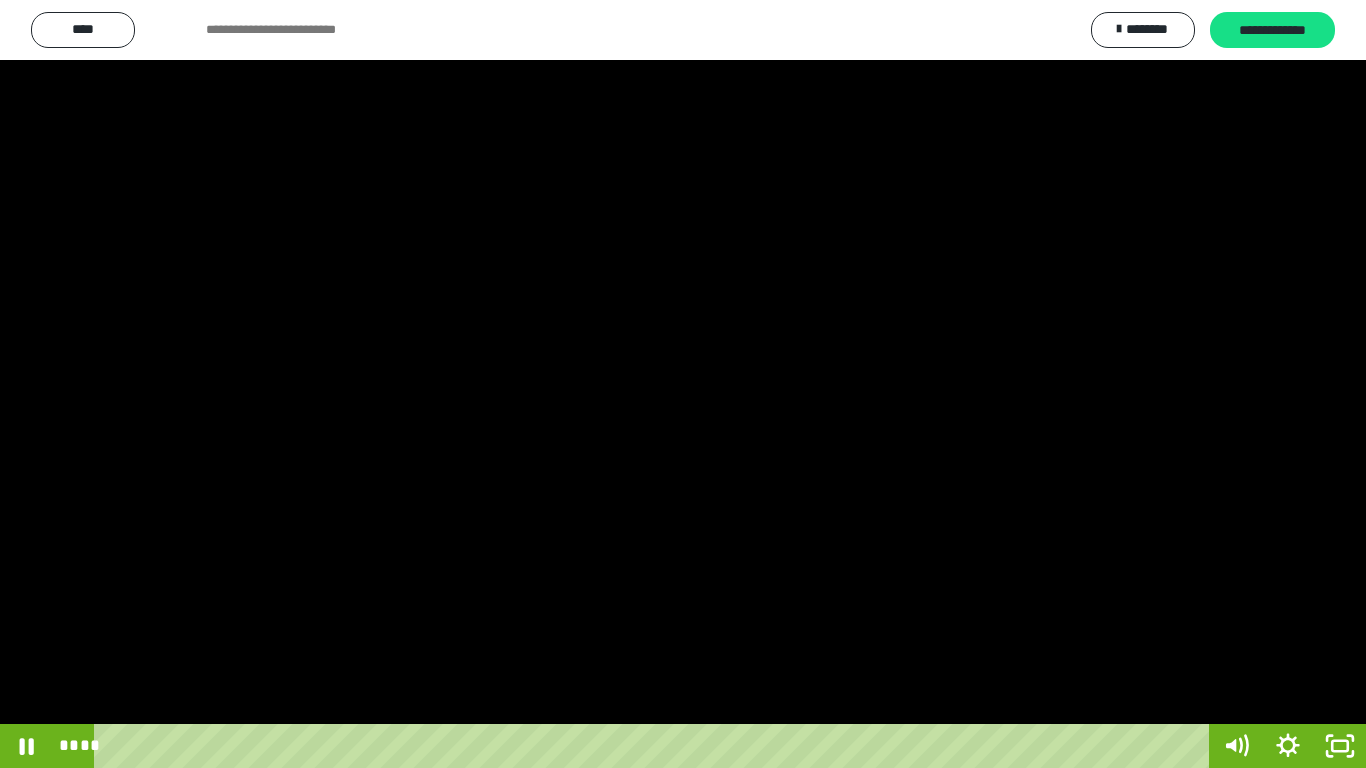 click at bounding box center (683, 384) 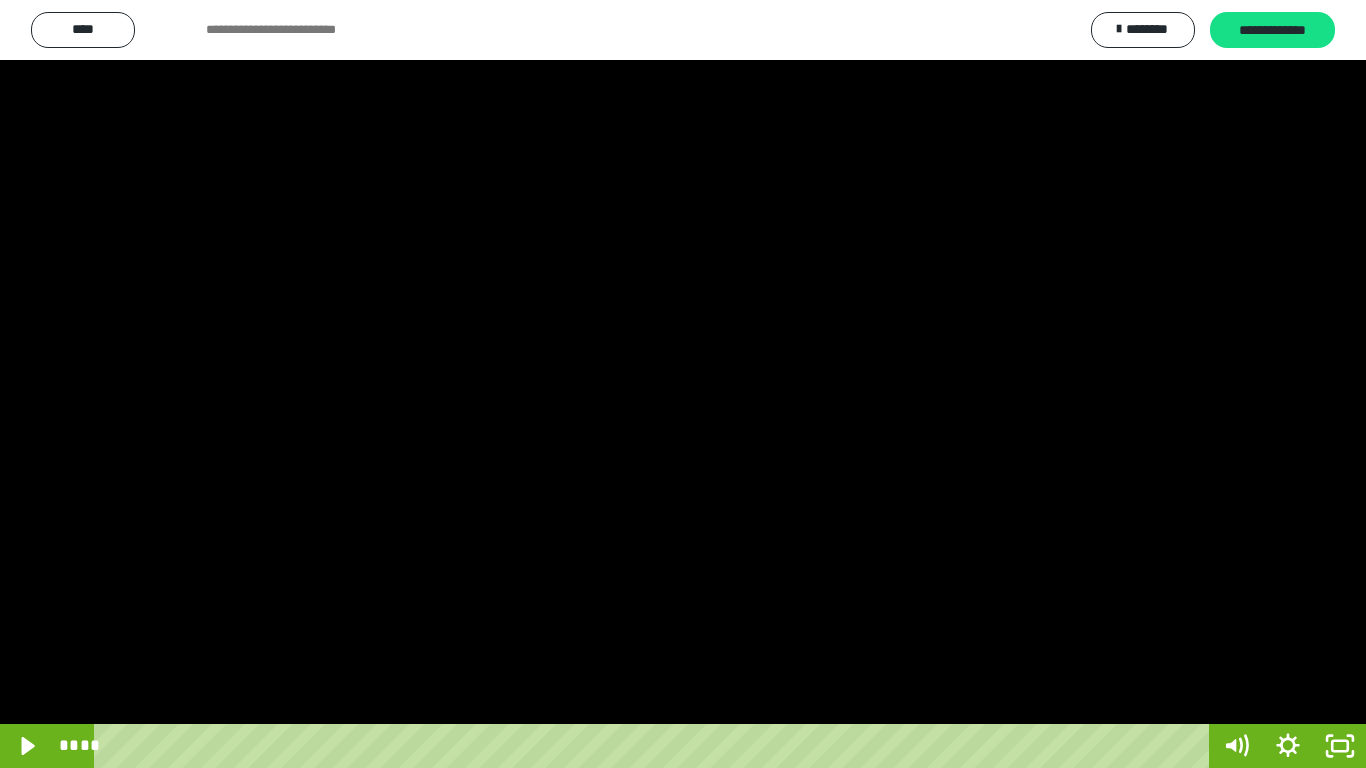 click at bounding box center [683, 384] 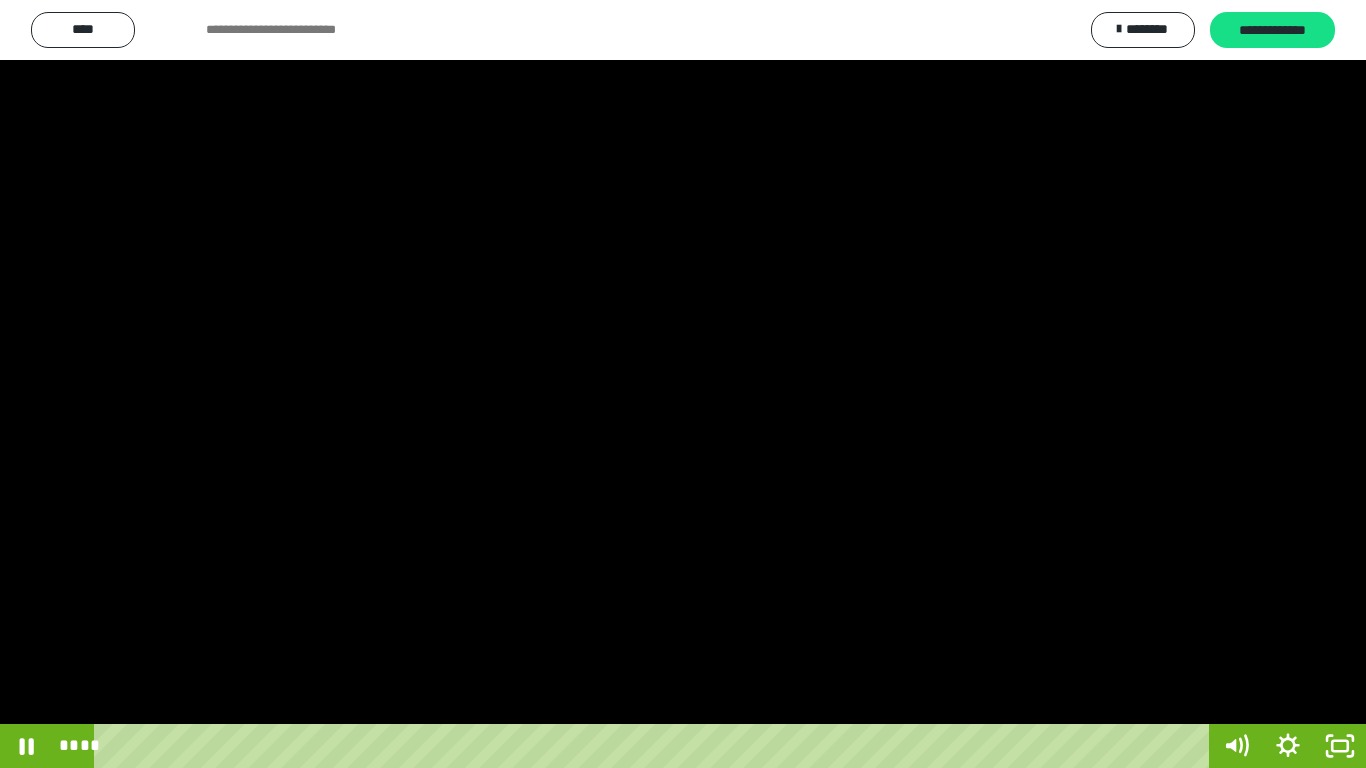 click at bounding box center [683, 384] 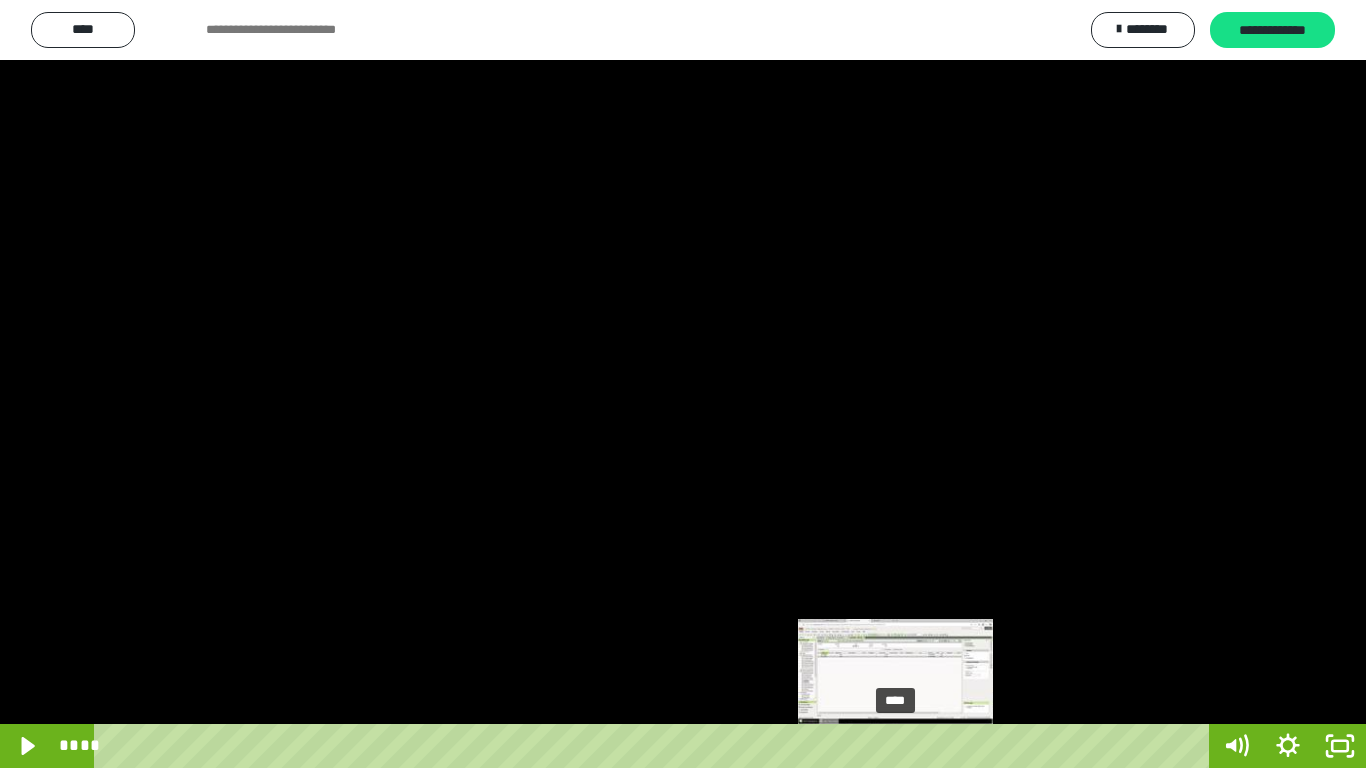 click on "****" at bounding box center (655, 746) 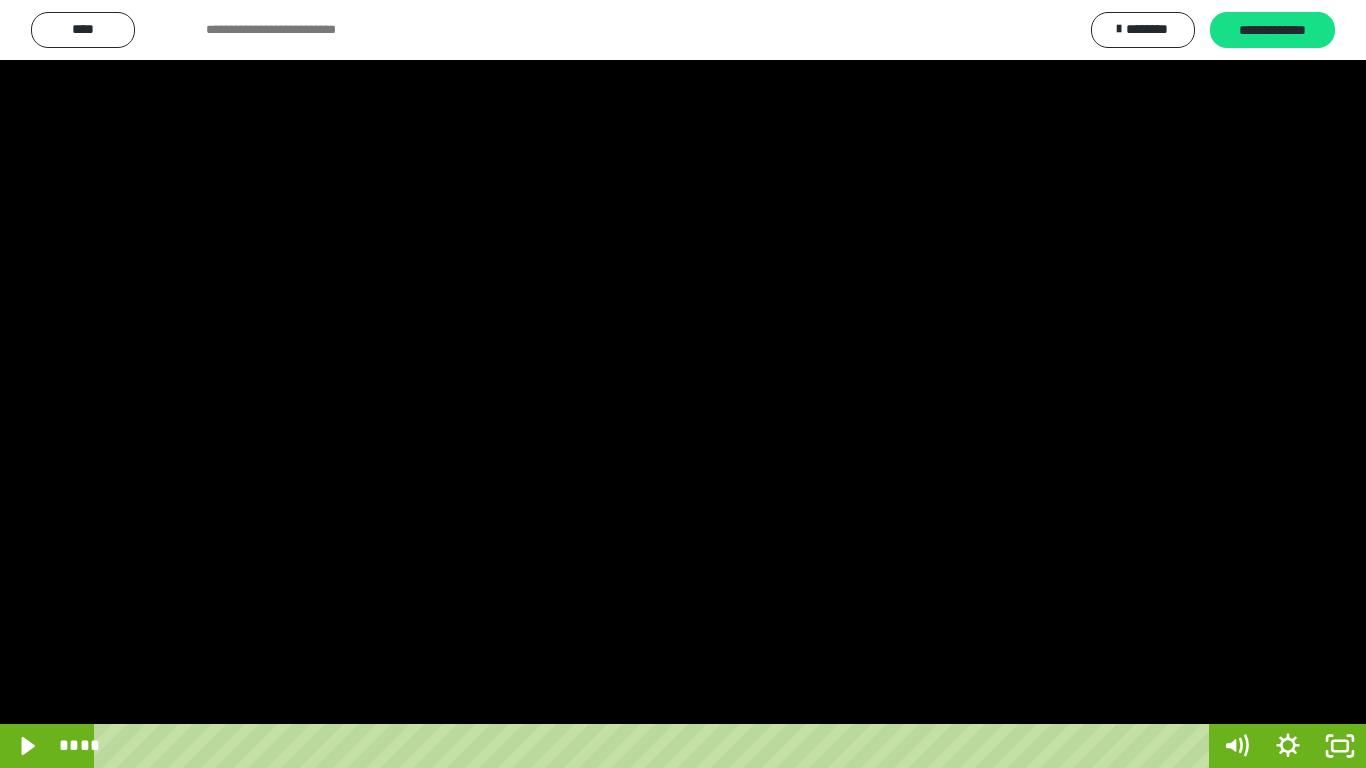 click at bounding box center (683, 384) 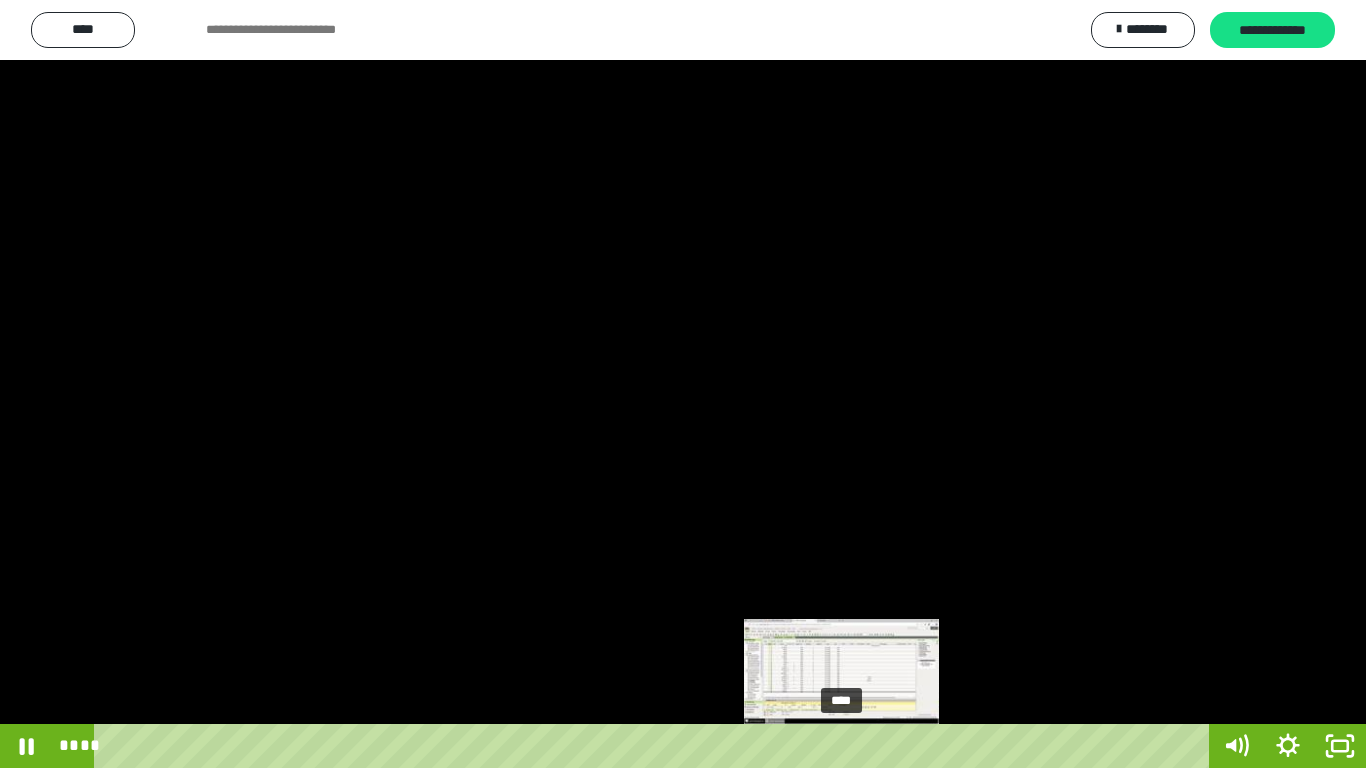 click on "****" at bounding box center (655, 746) 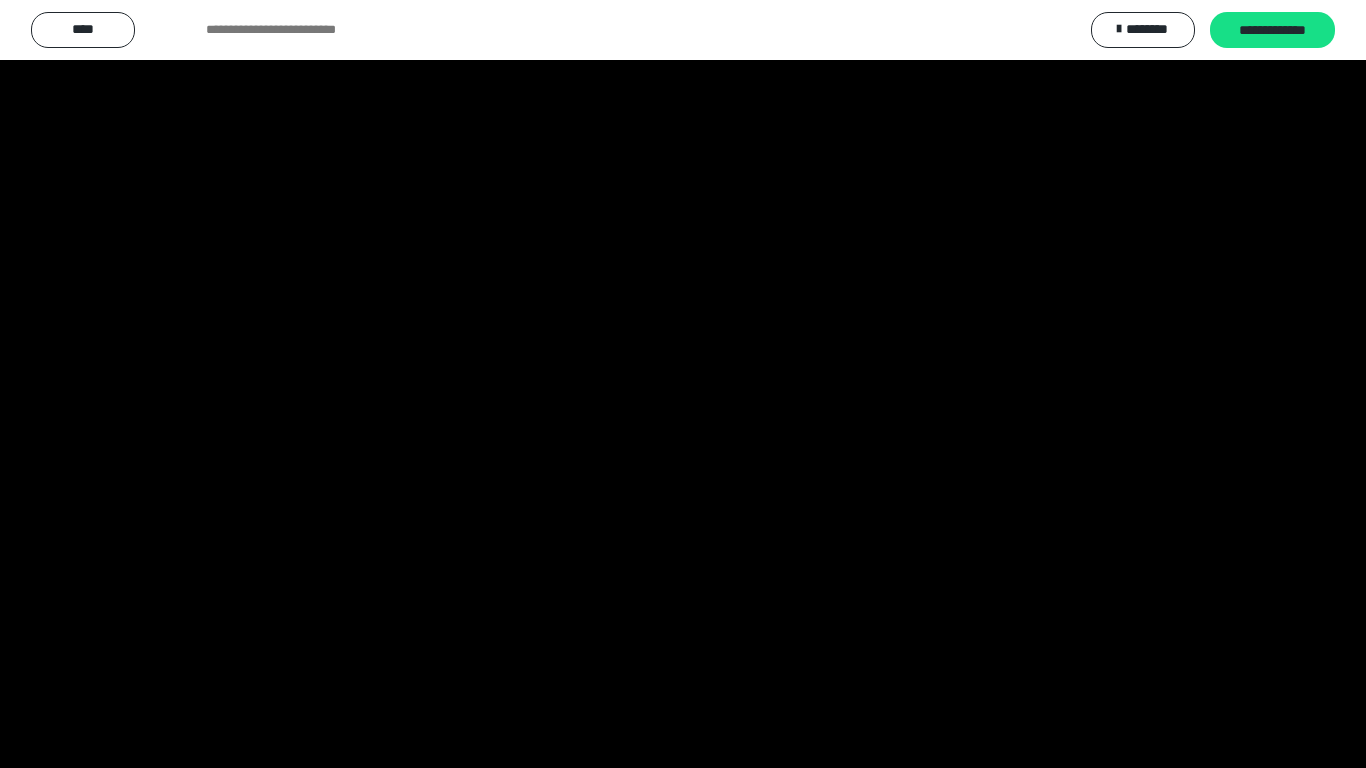 click at bounding box center (683, 384) 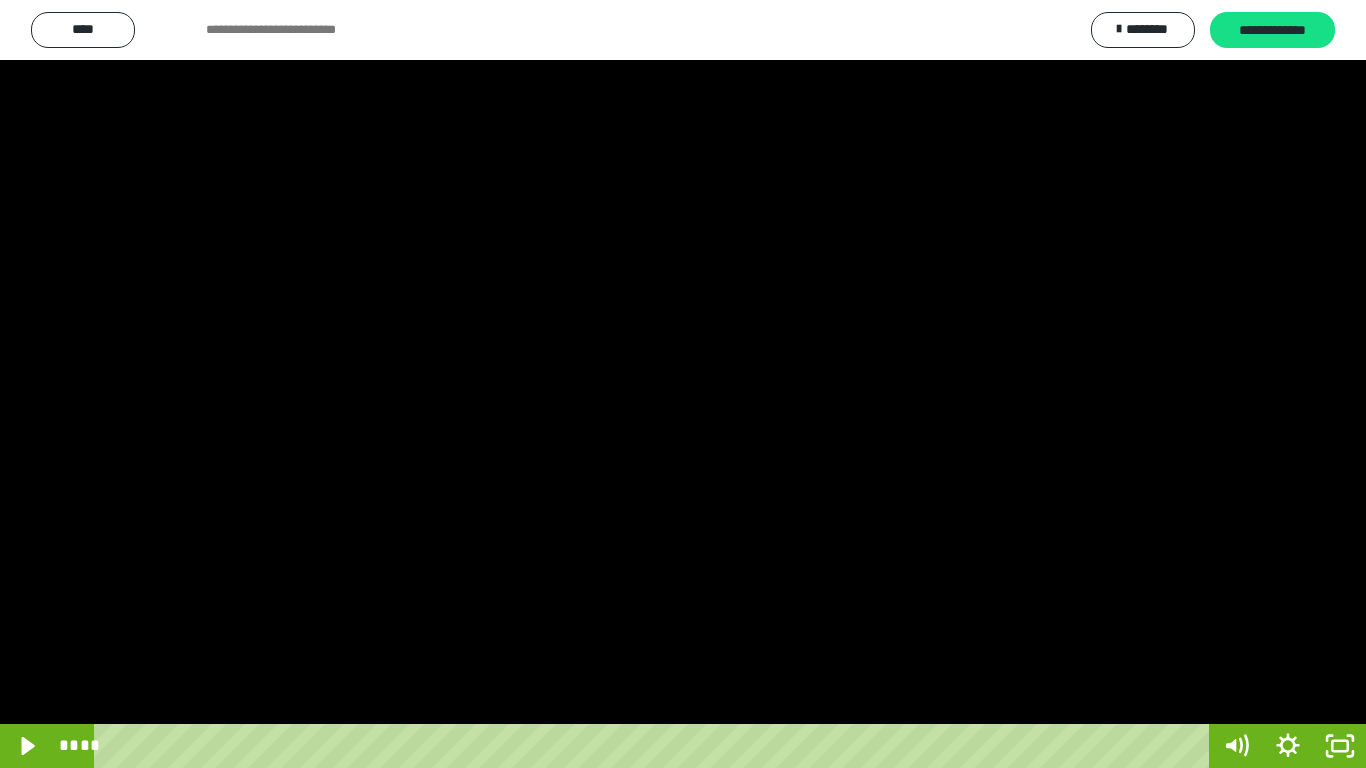 click at bounding box center (683, 384) 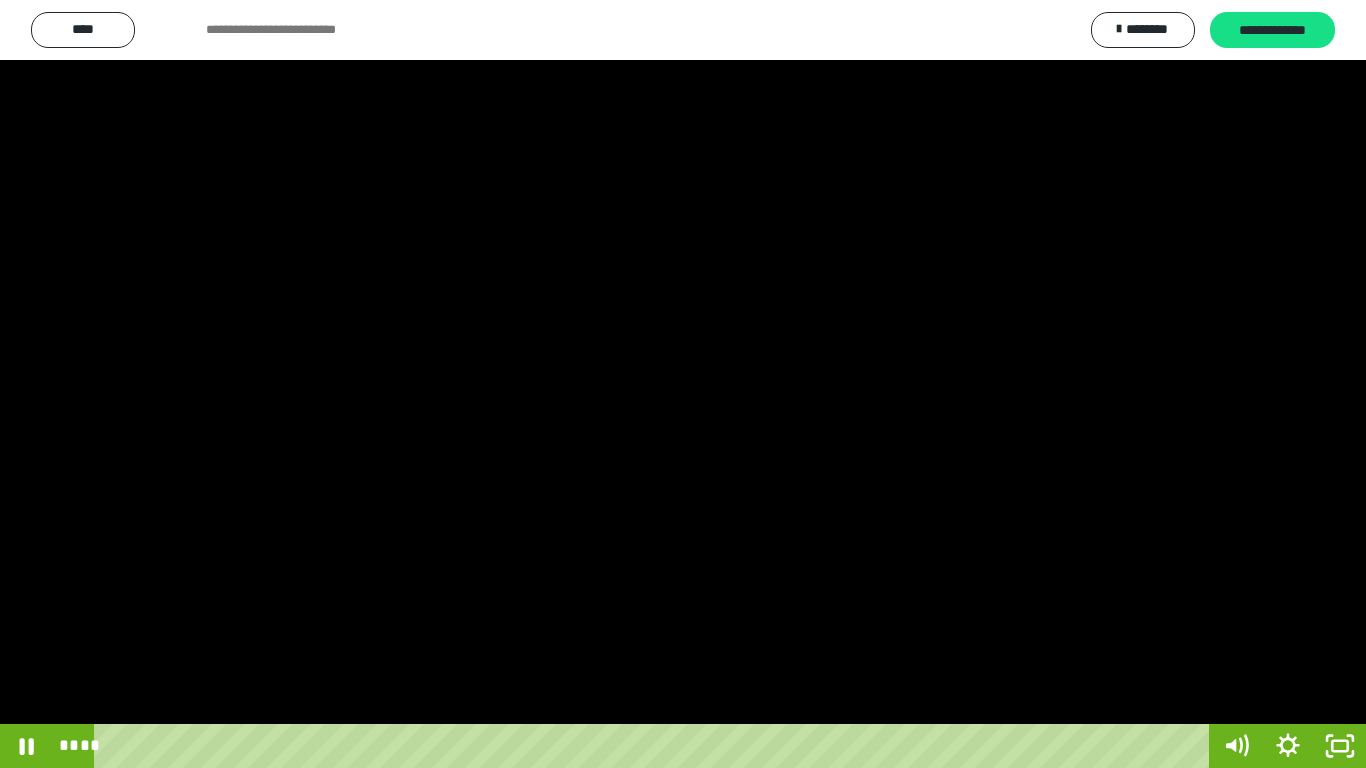 click at bounding box center (683, 384) 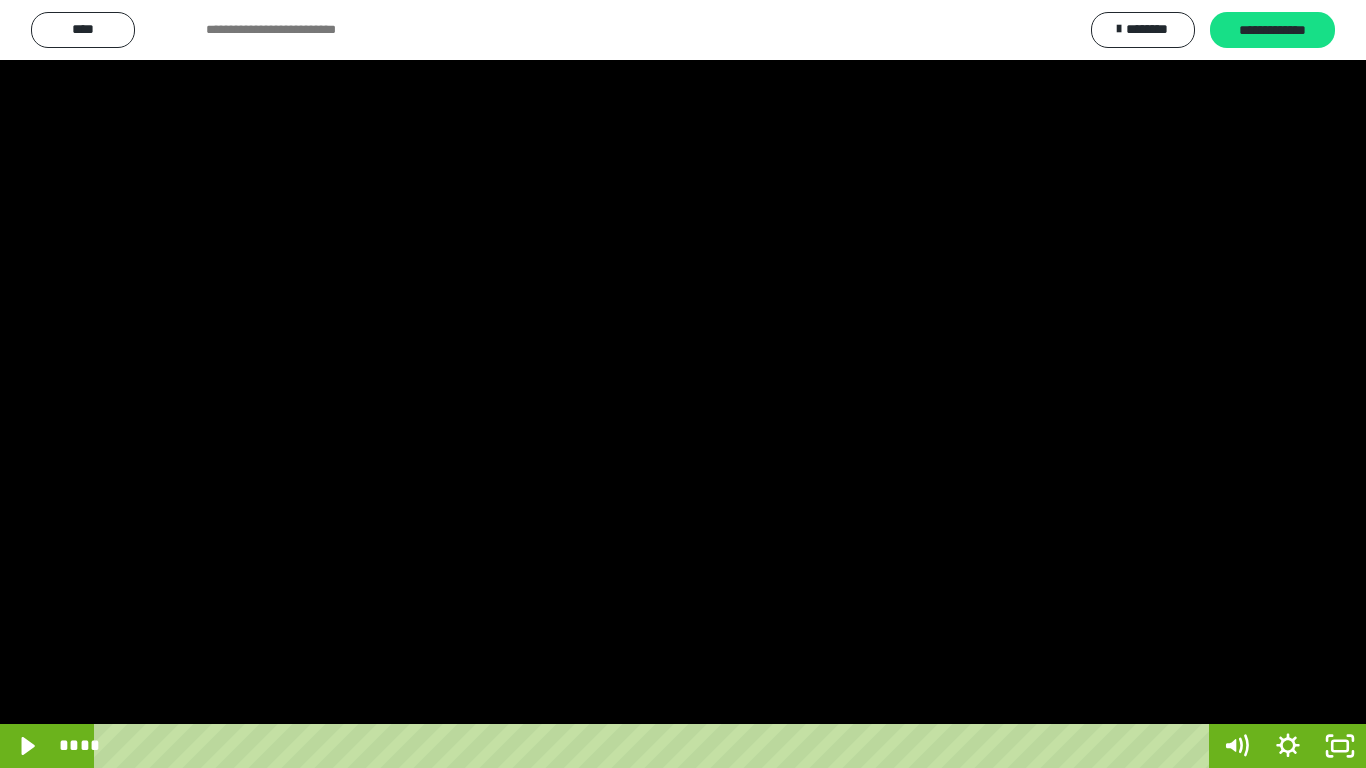 click at bounding box center [683, 384] 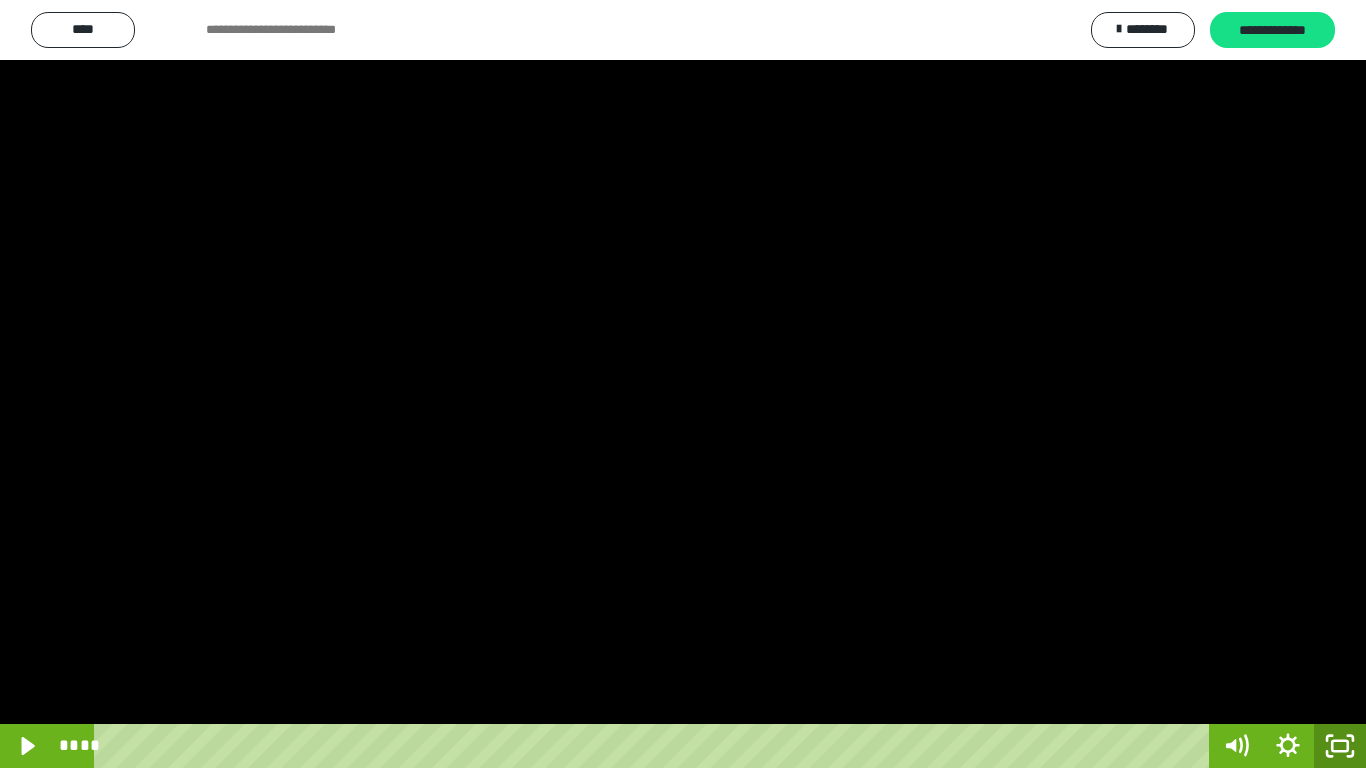 click 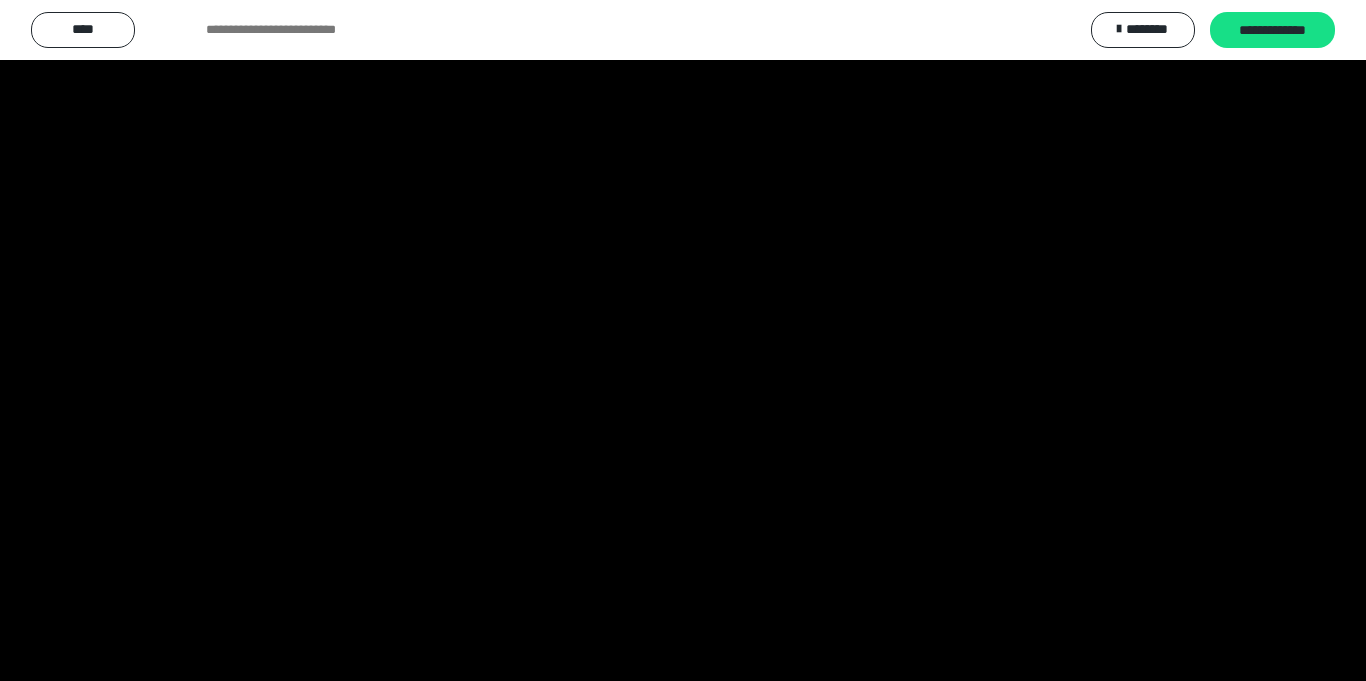 scroll, scrollTop: 3645, scrollLeft: 0, axis: vertical 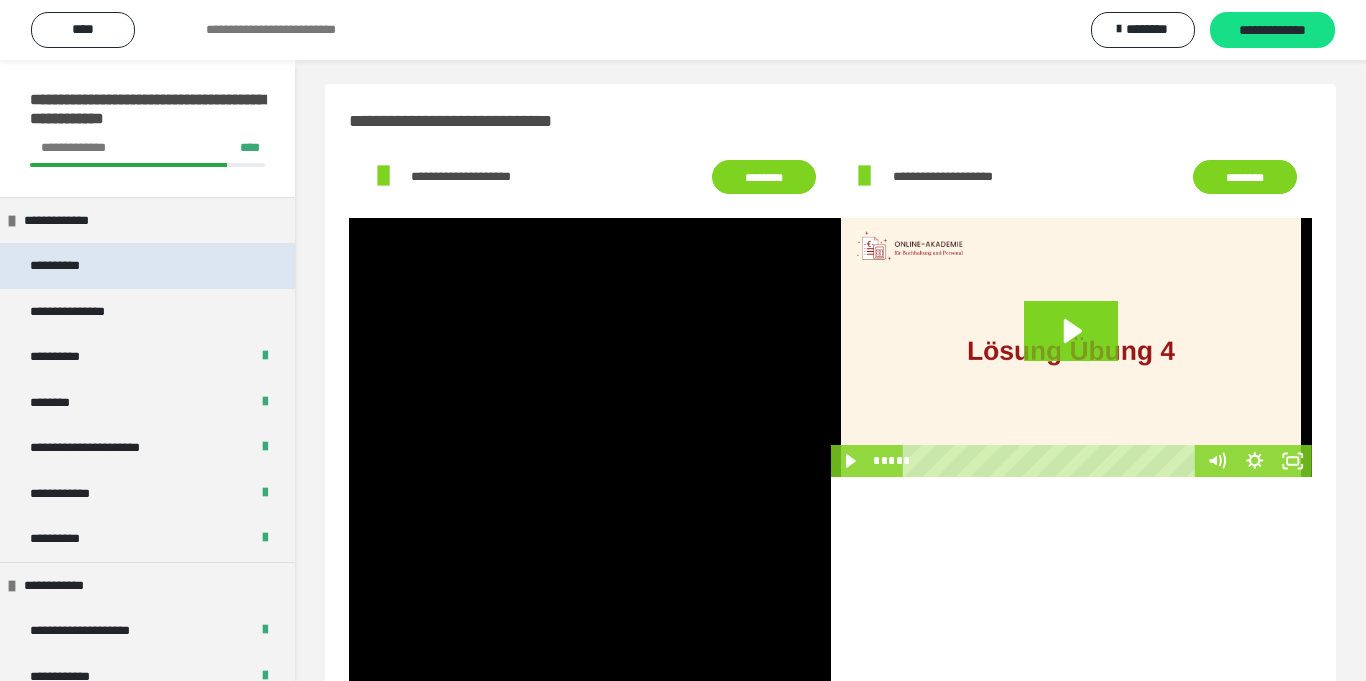 click on "**********" at bounding box center [78, 266] 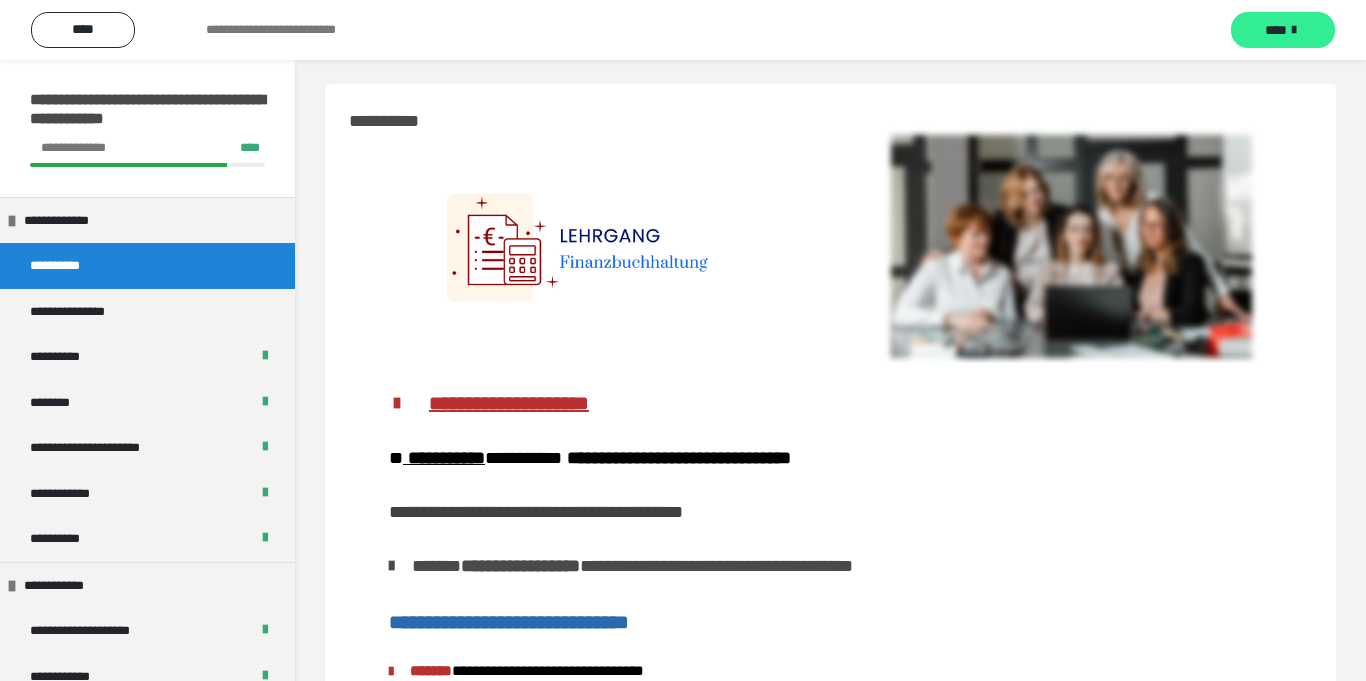 click on "****" at bounding box center (1283, 30) 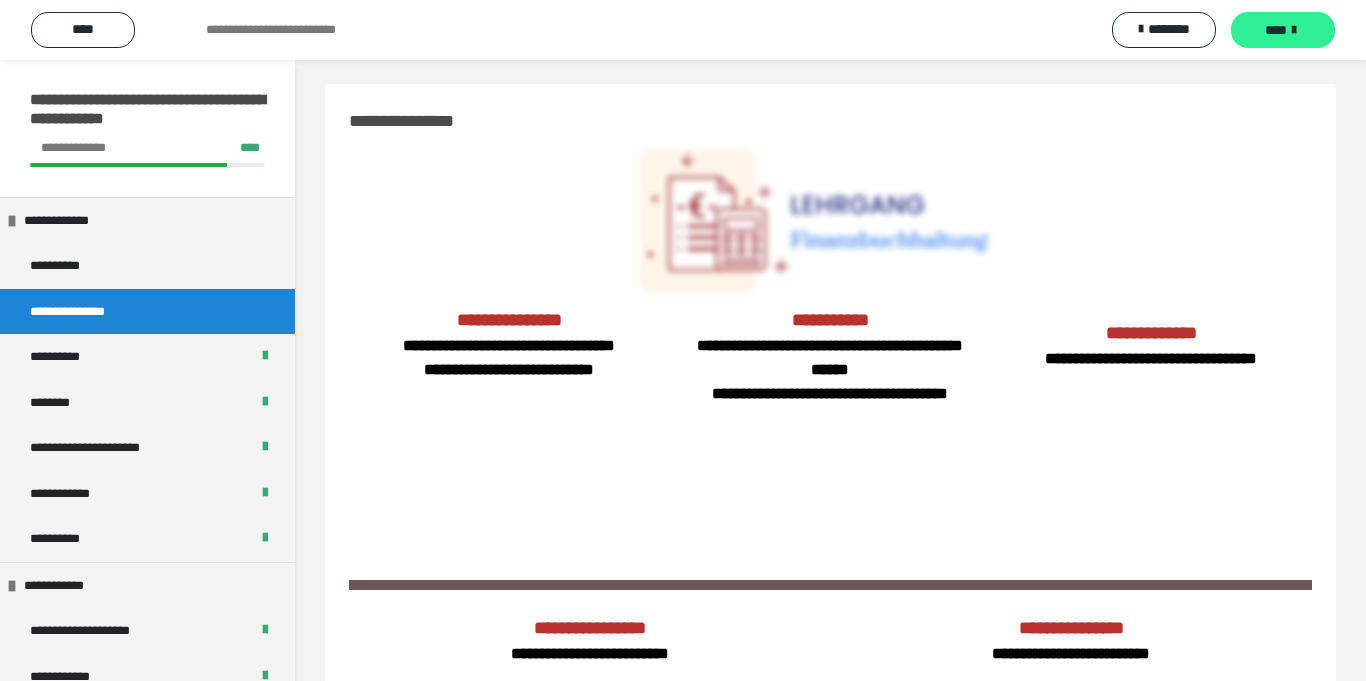 click on "****" at bounding box center (1283, 30) 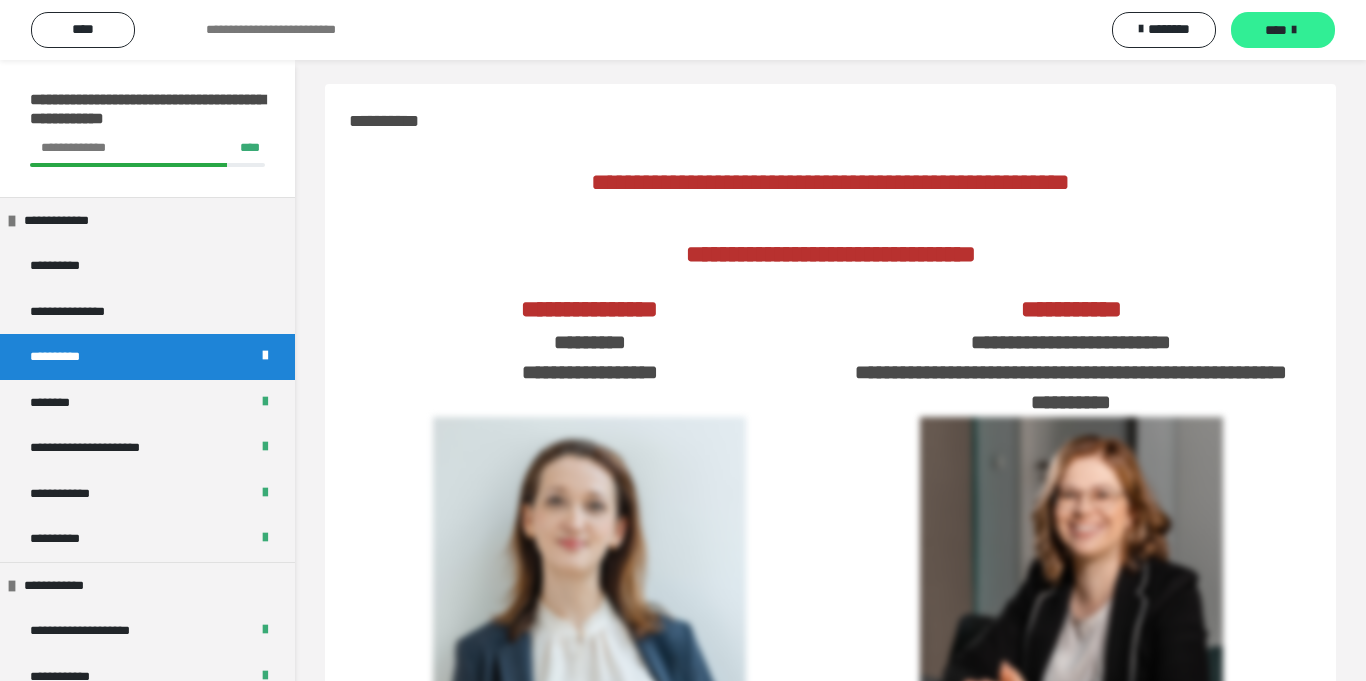 click on "****" at bounding box center [1283, 30] 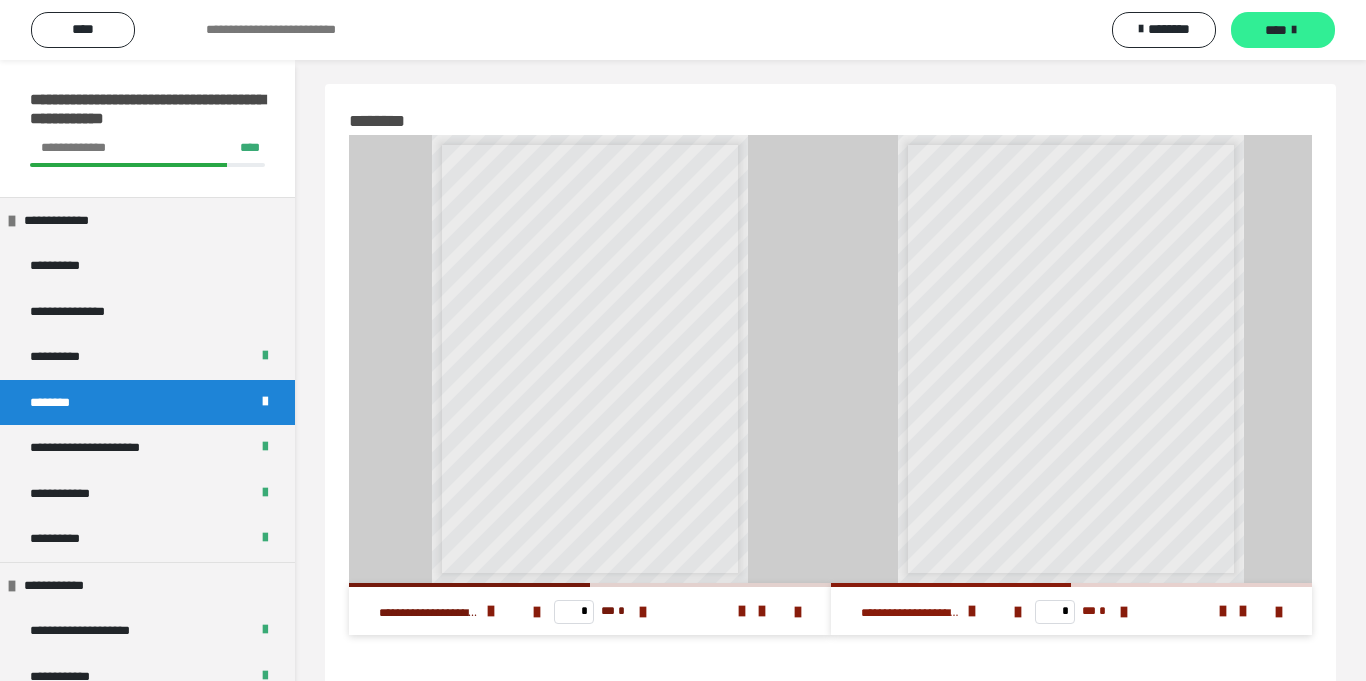 click on "****" at bounding box center (1283, 30) 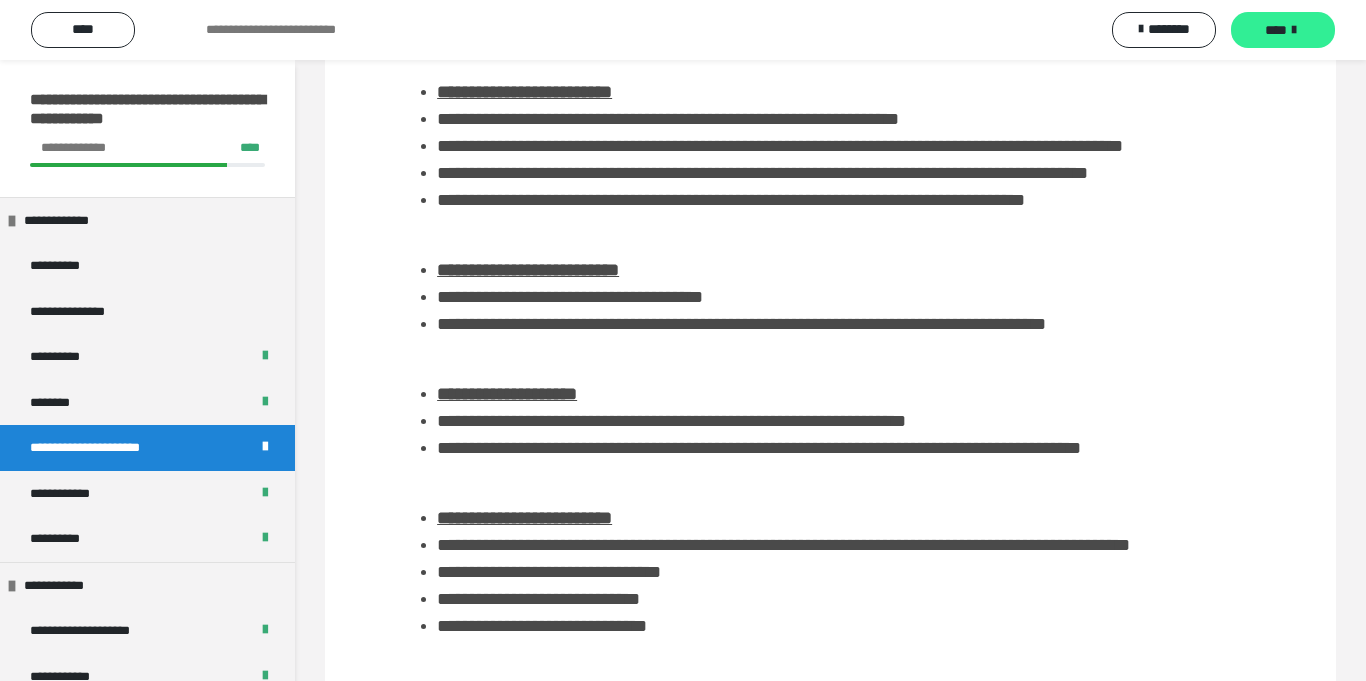 scroll, scrollTop: 1588, scrollLeft: 0, axis: vertical 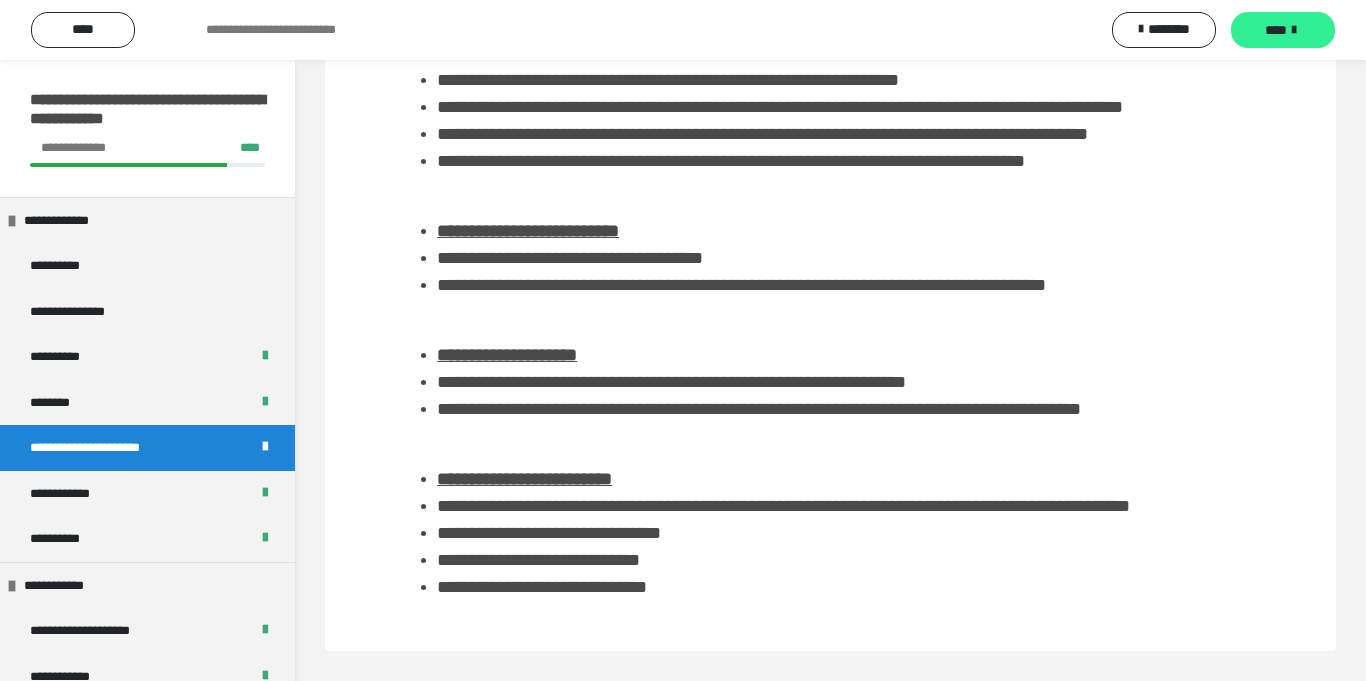 click on "****" at bounding box center [1276, 30] 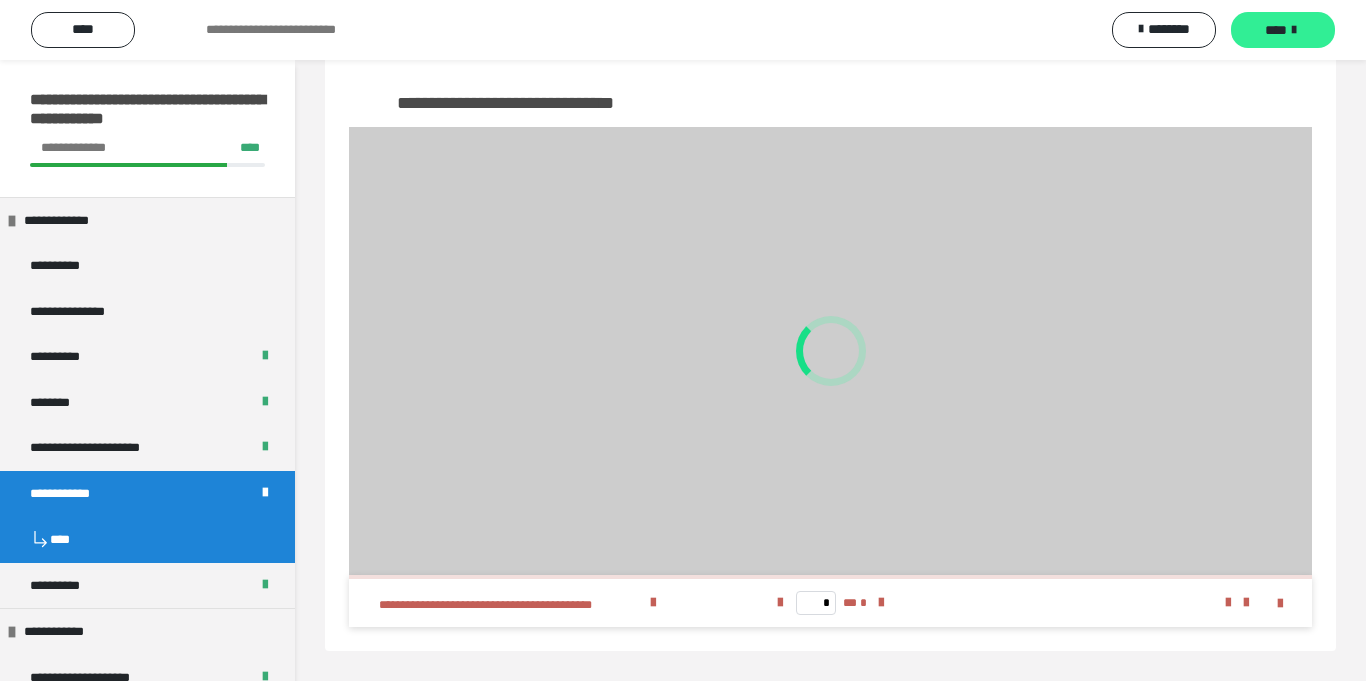 scroll, scrollTop: 557, scrollLeft: 0, axis: vertical 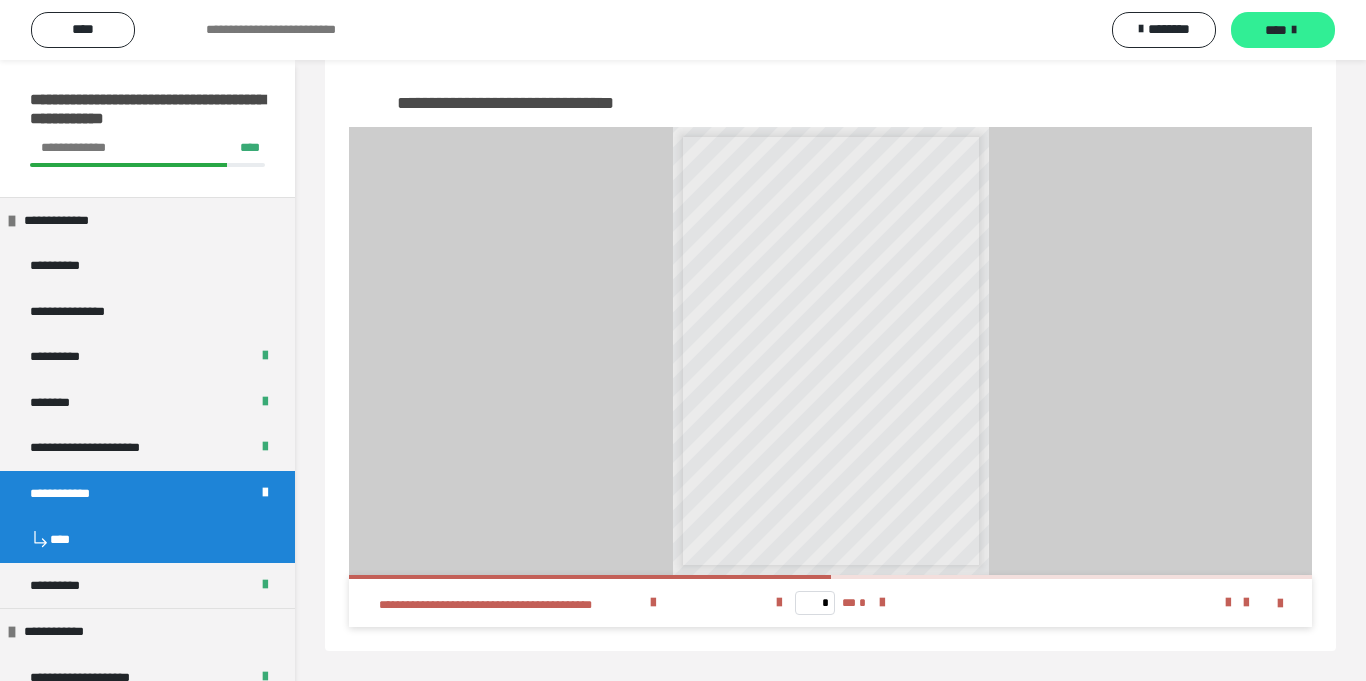 click on "****" at bounding box center [1276, 30] 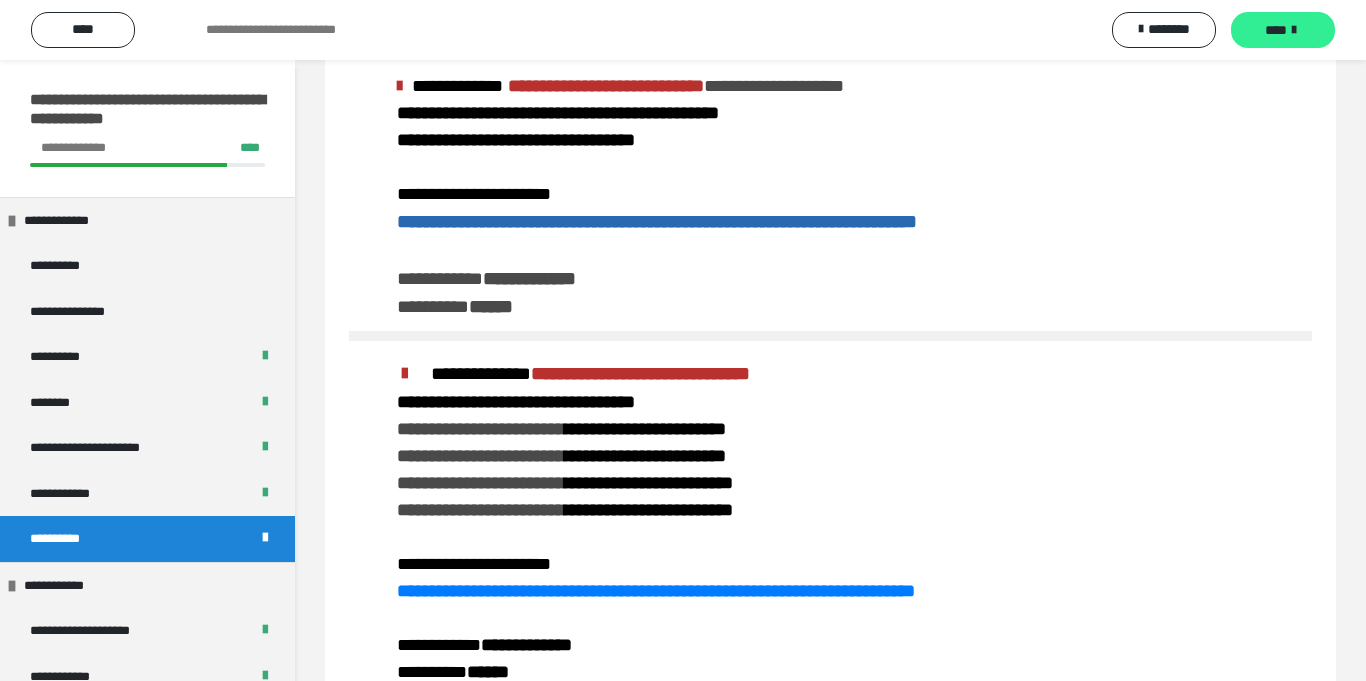 scroll, scrollTop: 1587, scrollLeft: 0, axis: vertical 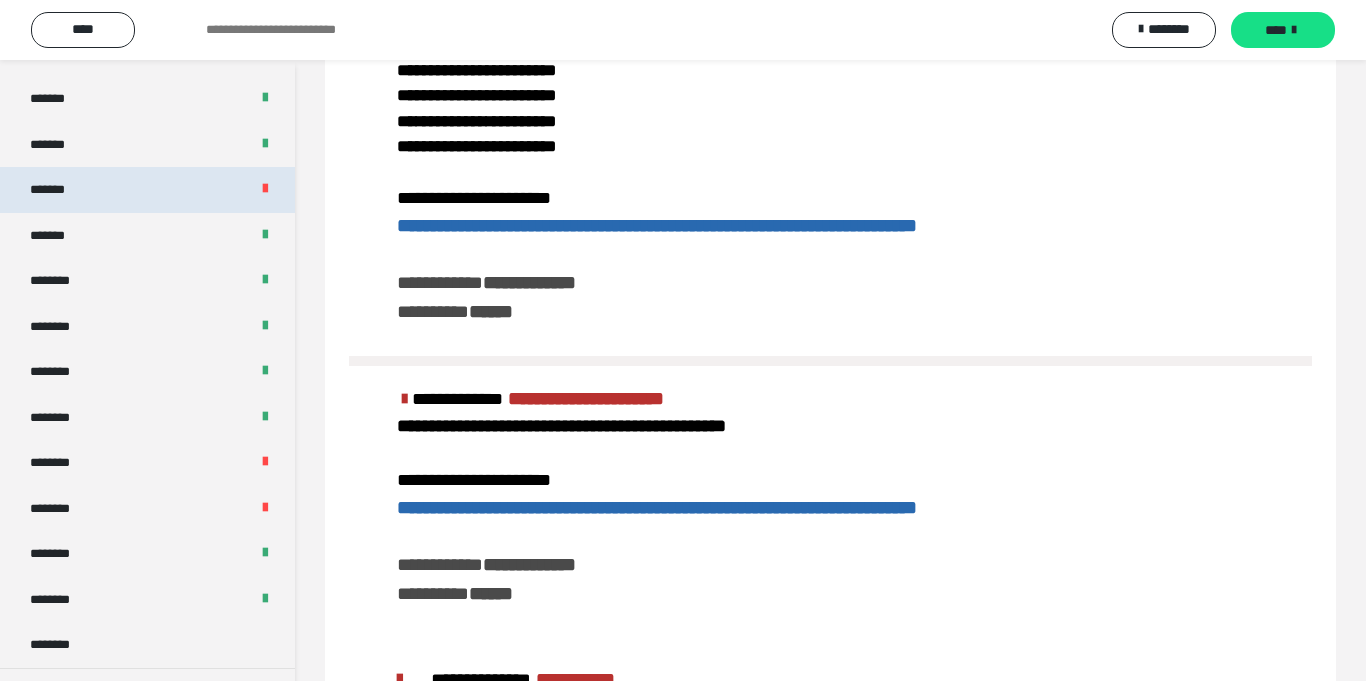 click on "*******" at bounding box center [147, 190] 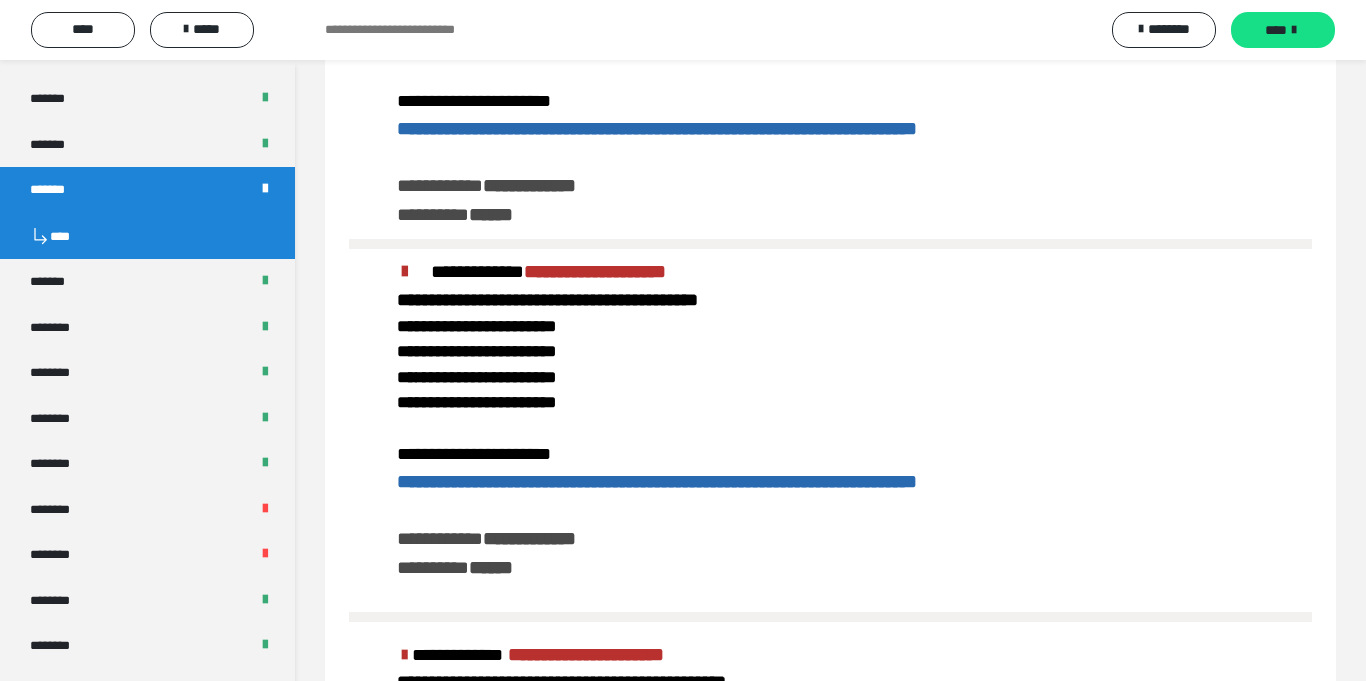 scroll, scrollTop: 1843, scrollLeft: 0, axis: vertical 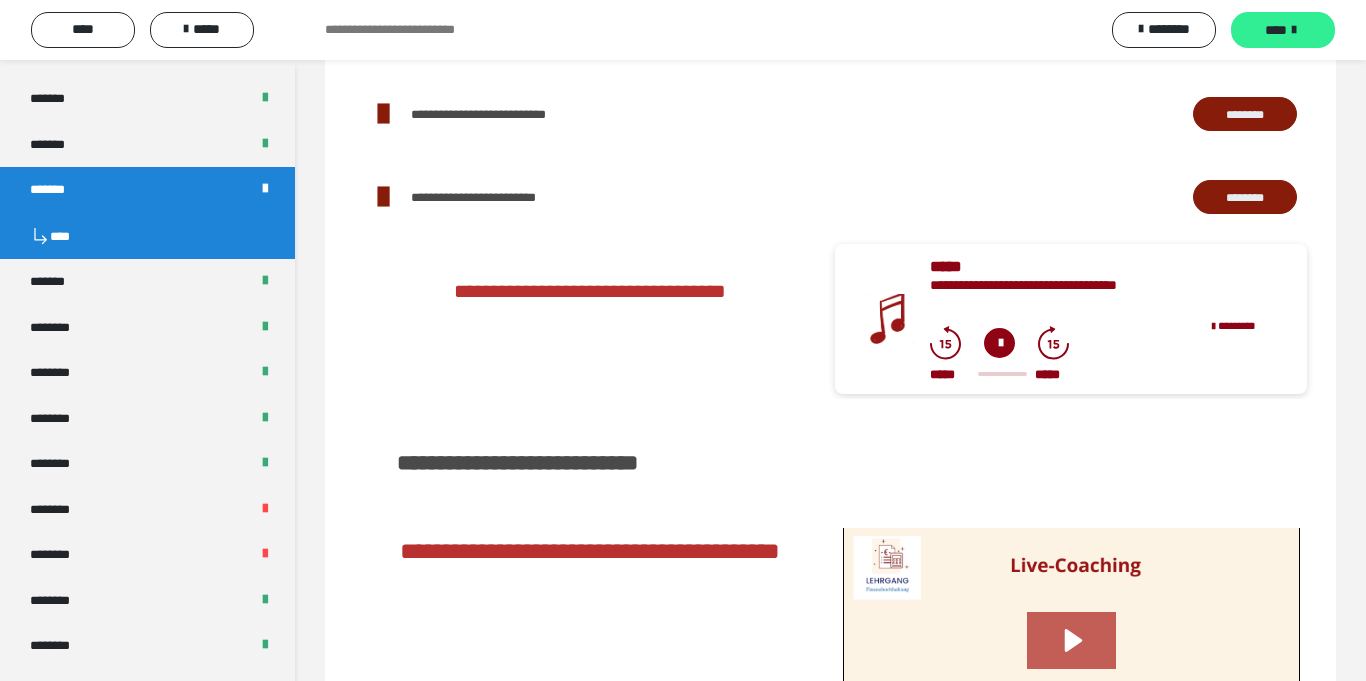 click on "****" at bounding box center (1276, 30) 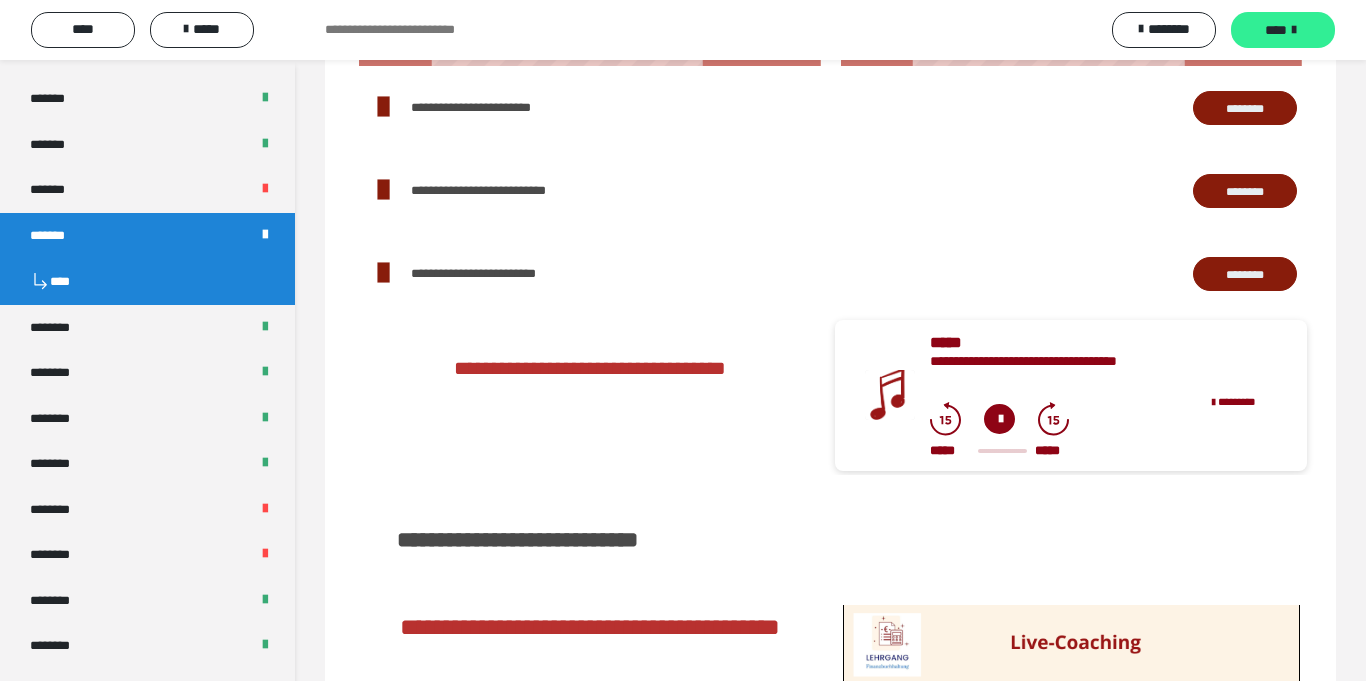 scroll, scrollTop: 1919, scrollLeft: 0, axis: vertical 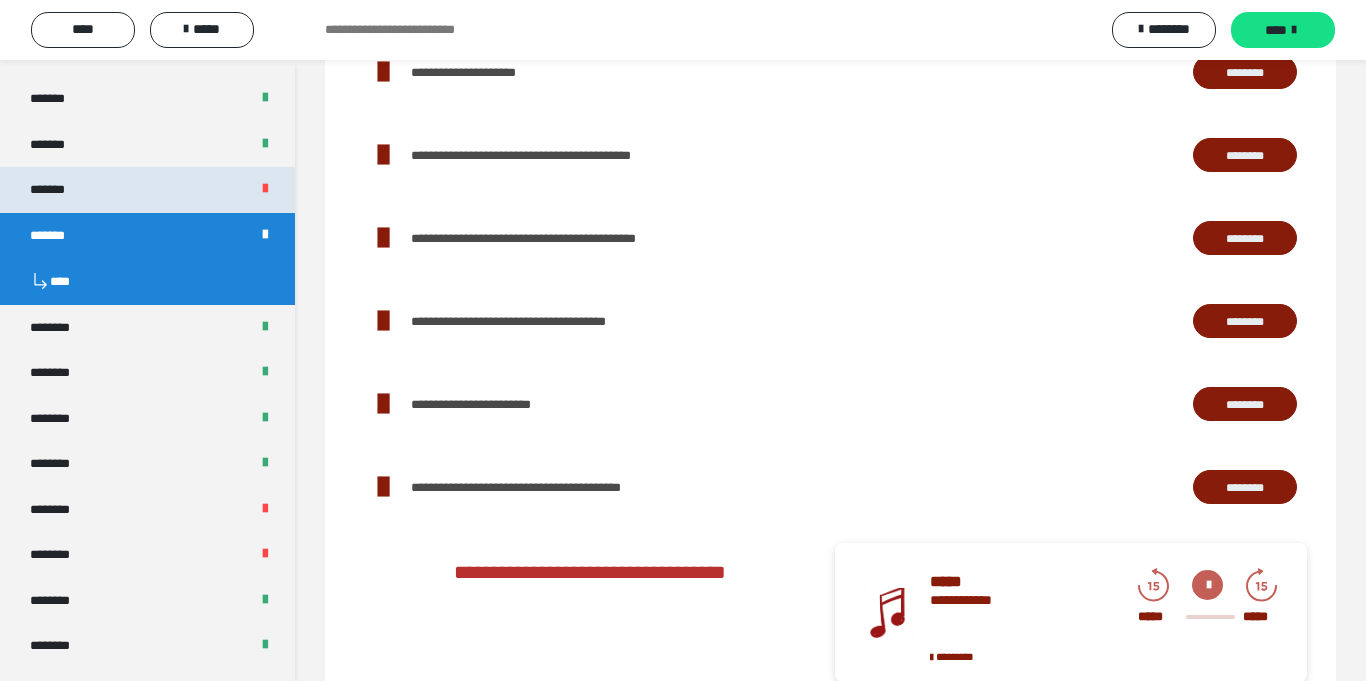 click at bounding box center [265, 190] 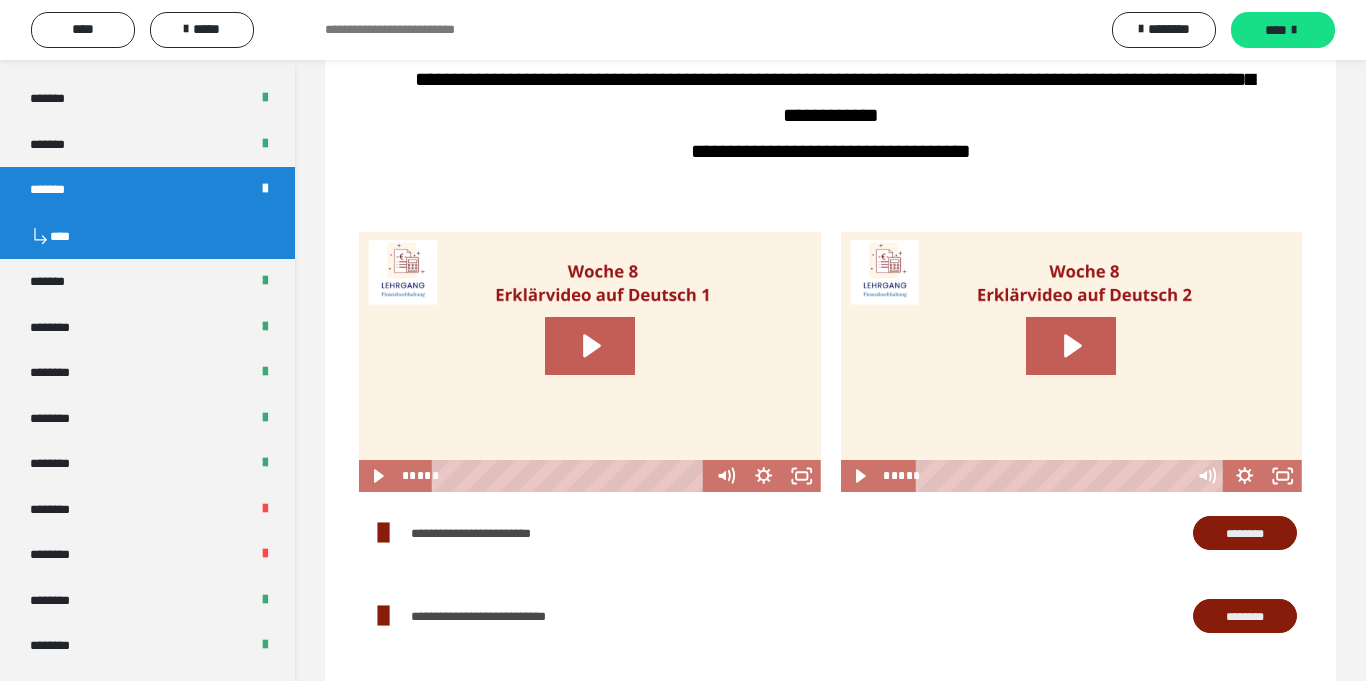 scroll, scrollTop: 0, scrollLeft: 0, axis: both 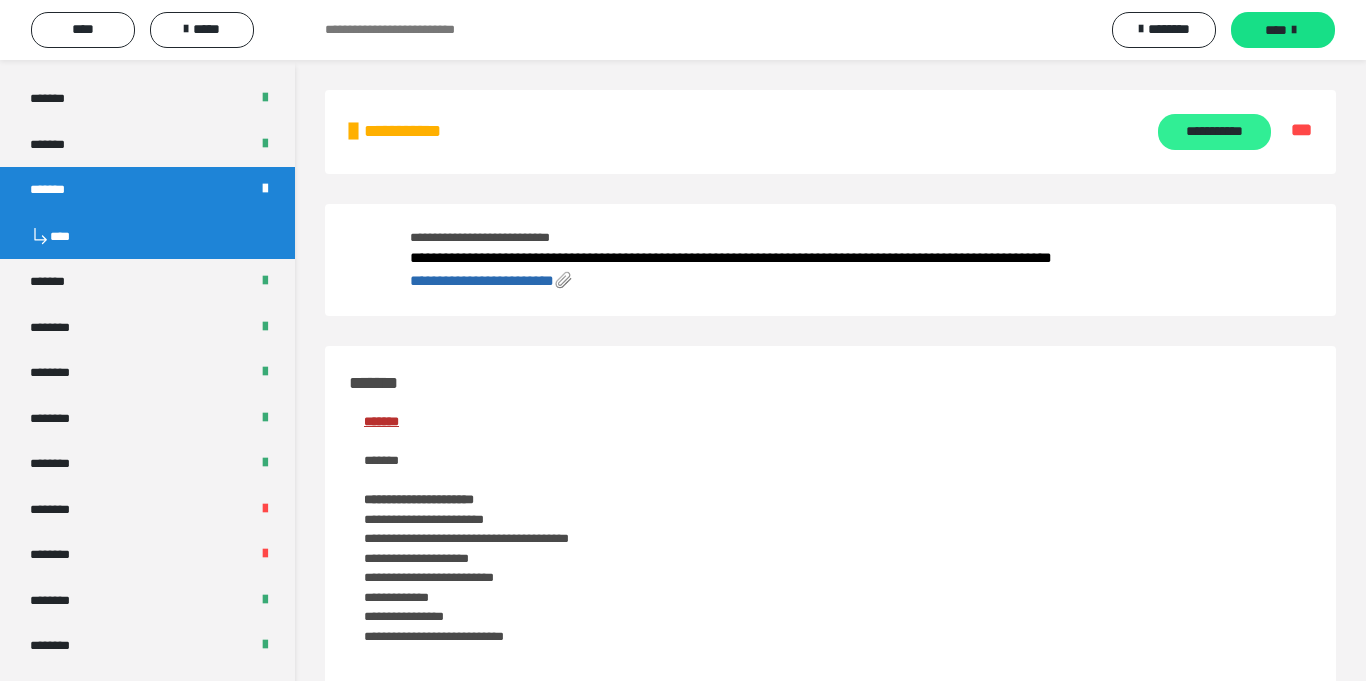 click on "**********" at bounding box center (1214, 132) 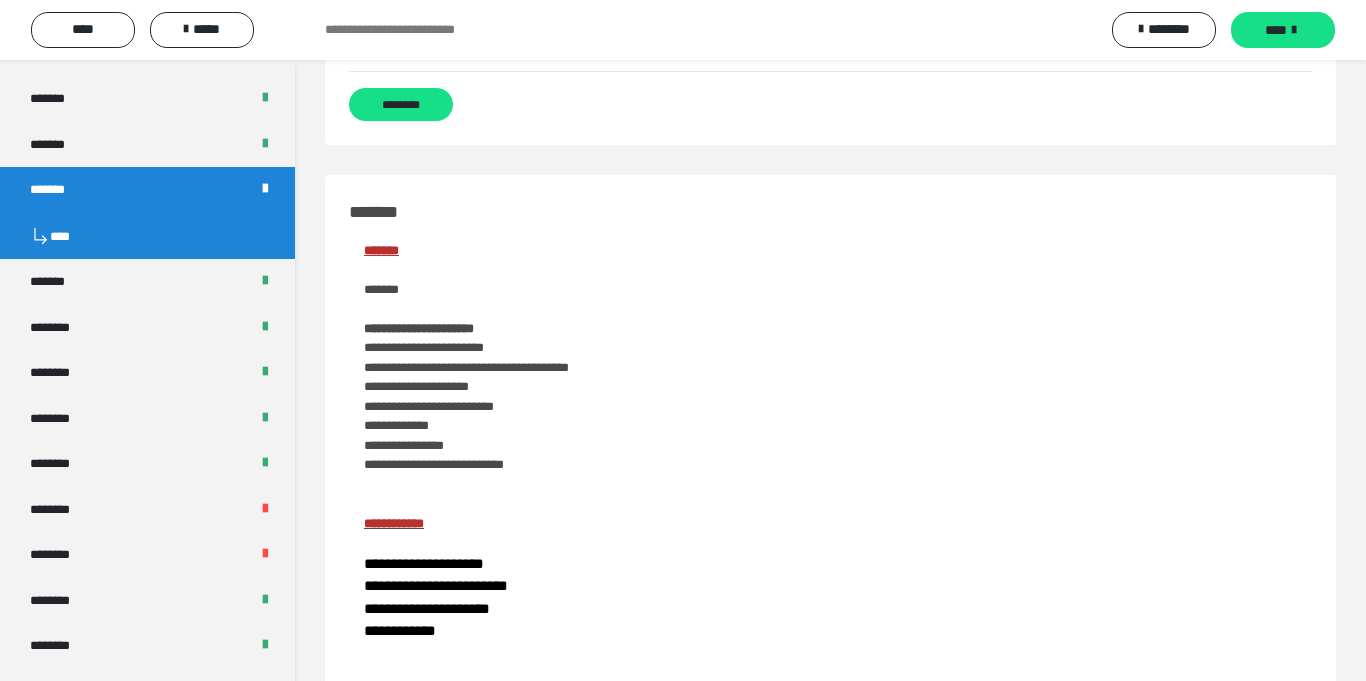 scroll, scrollTop: 2752, scrollLeft: 0, axis: vertical 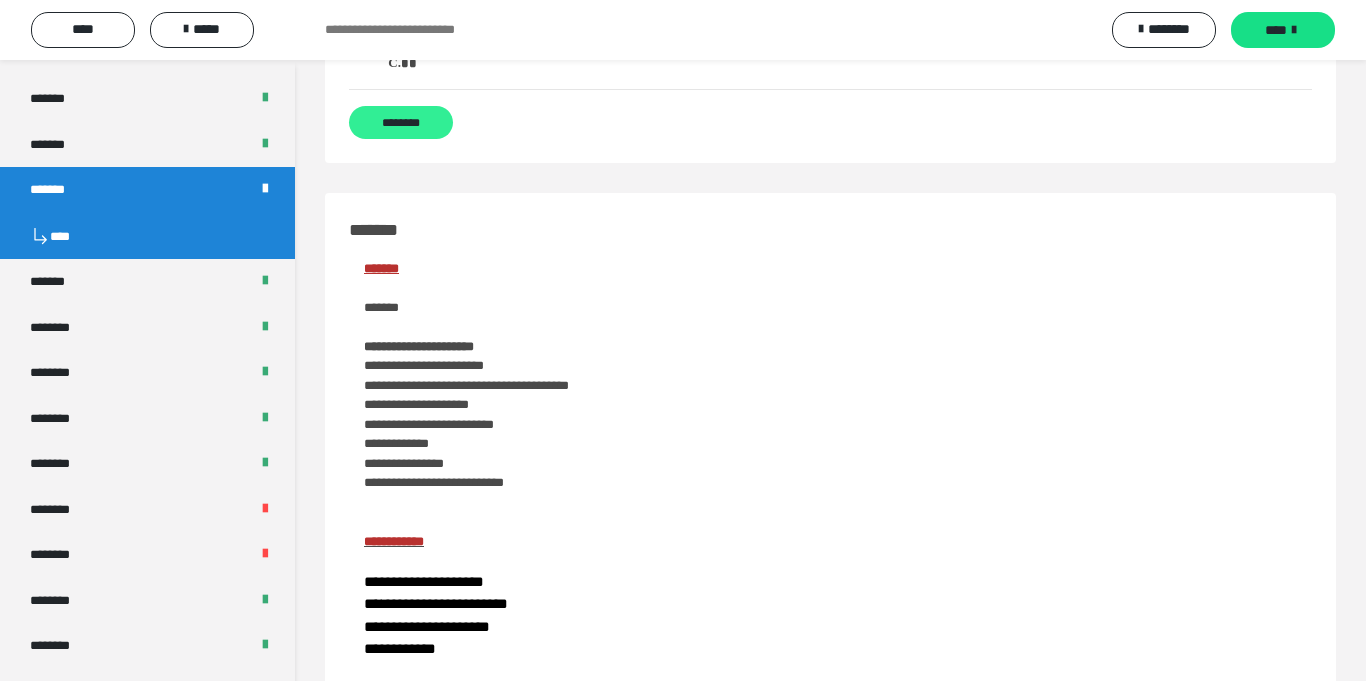 click on "********" at bounding box center [401, 122] 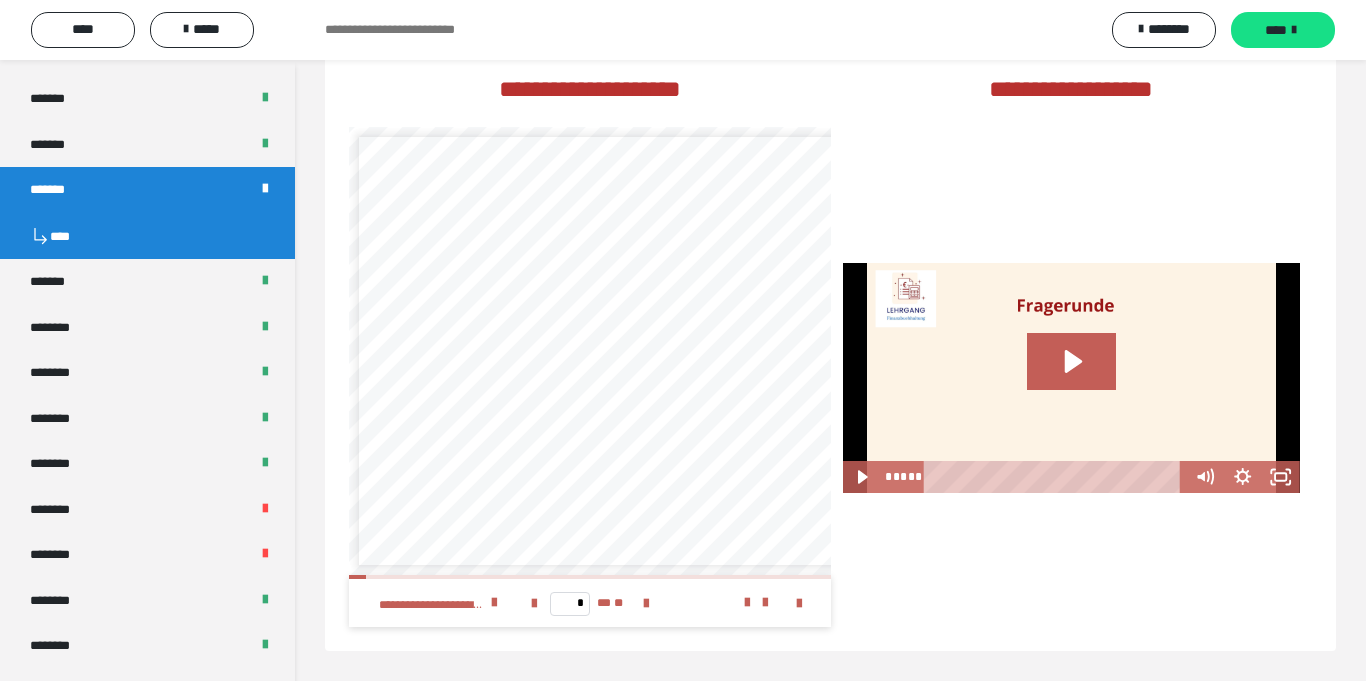 scroll, scrollTop: 18, scrollLeft: 0, axis: vertical 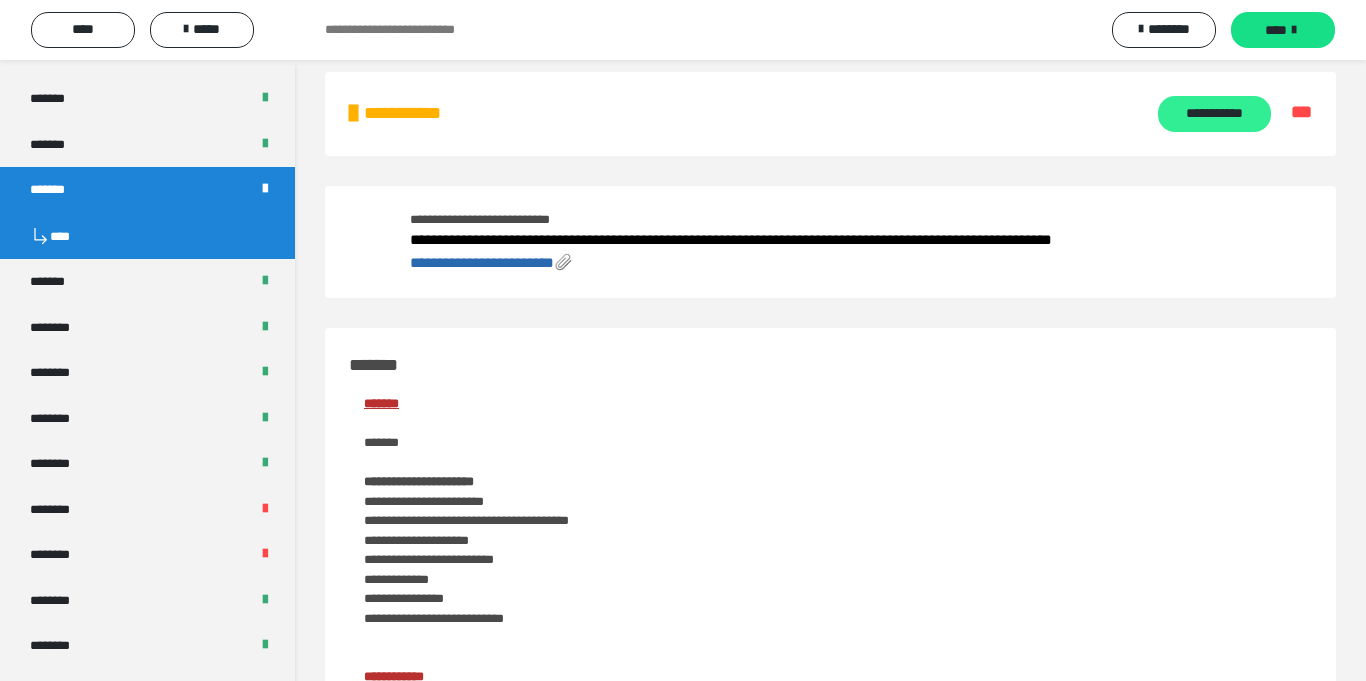 click on "**********" at bounding box center [1214, 114] 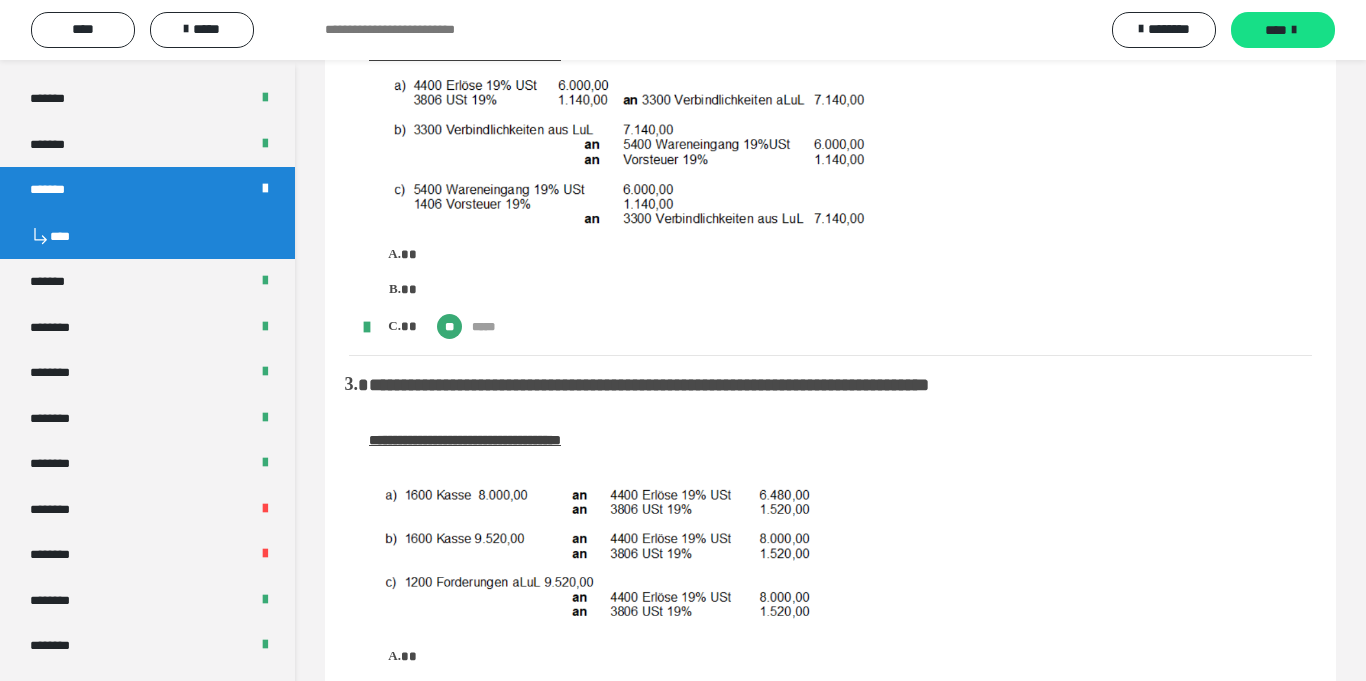 scroll, scrollTop: 0, scrollLeft: 0, axis: both 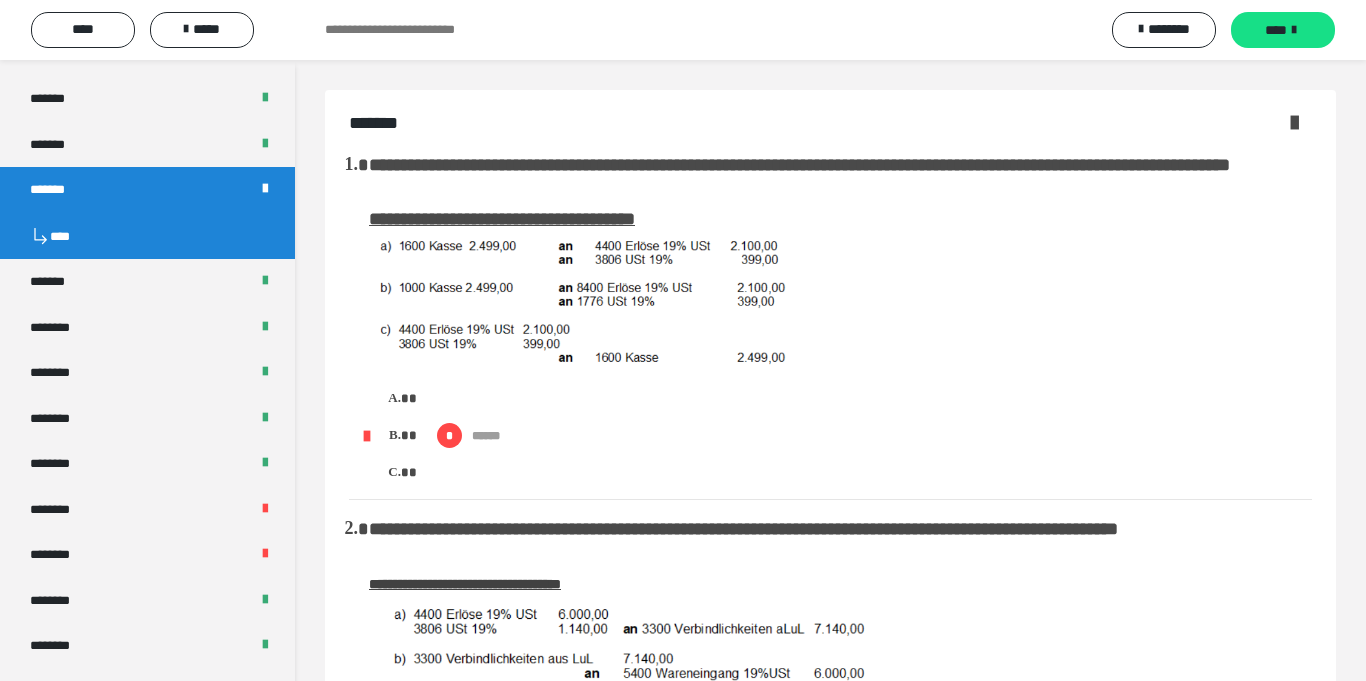 click at bounding box center (1294, 122) 